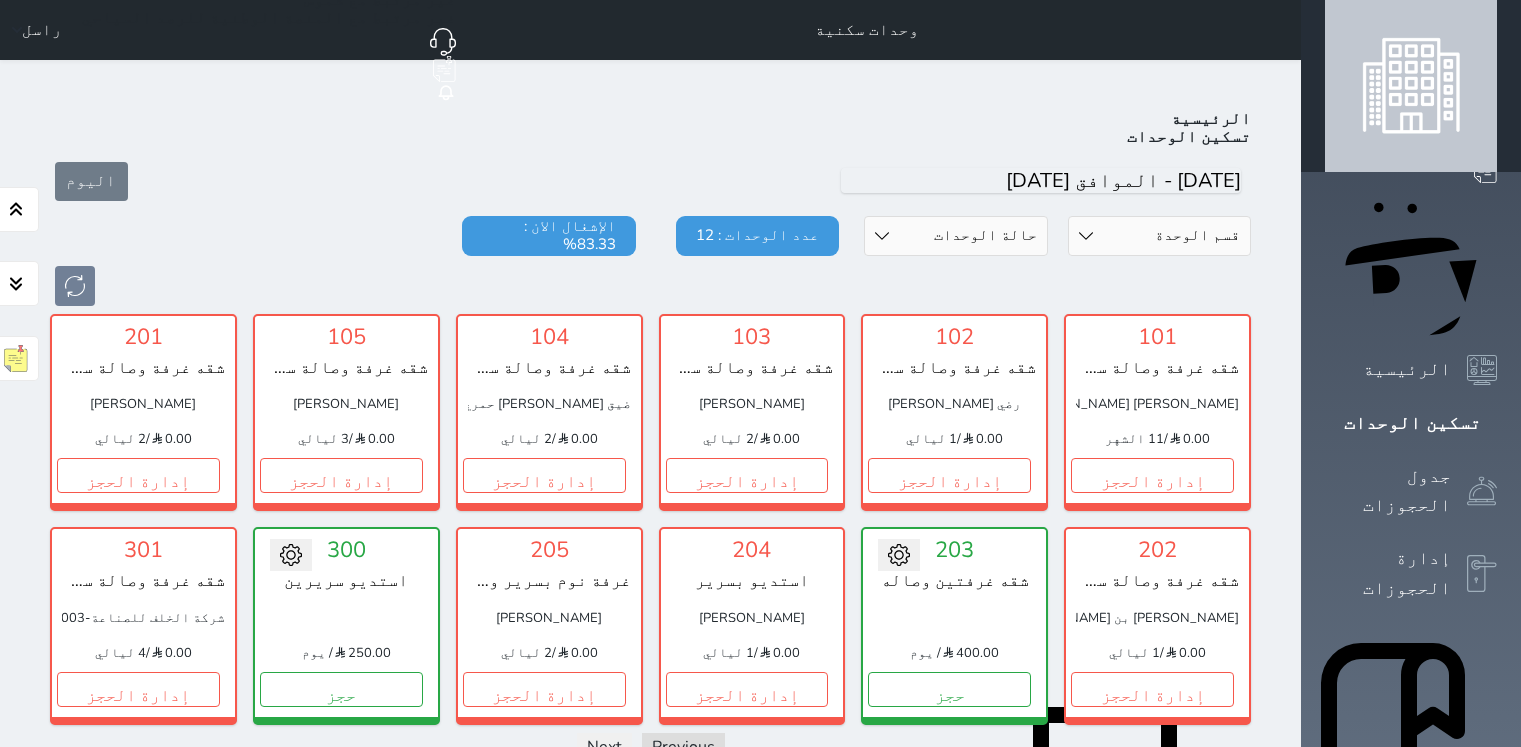 click at bounding box center (650, 286) 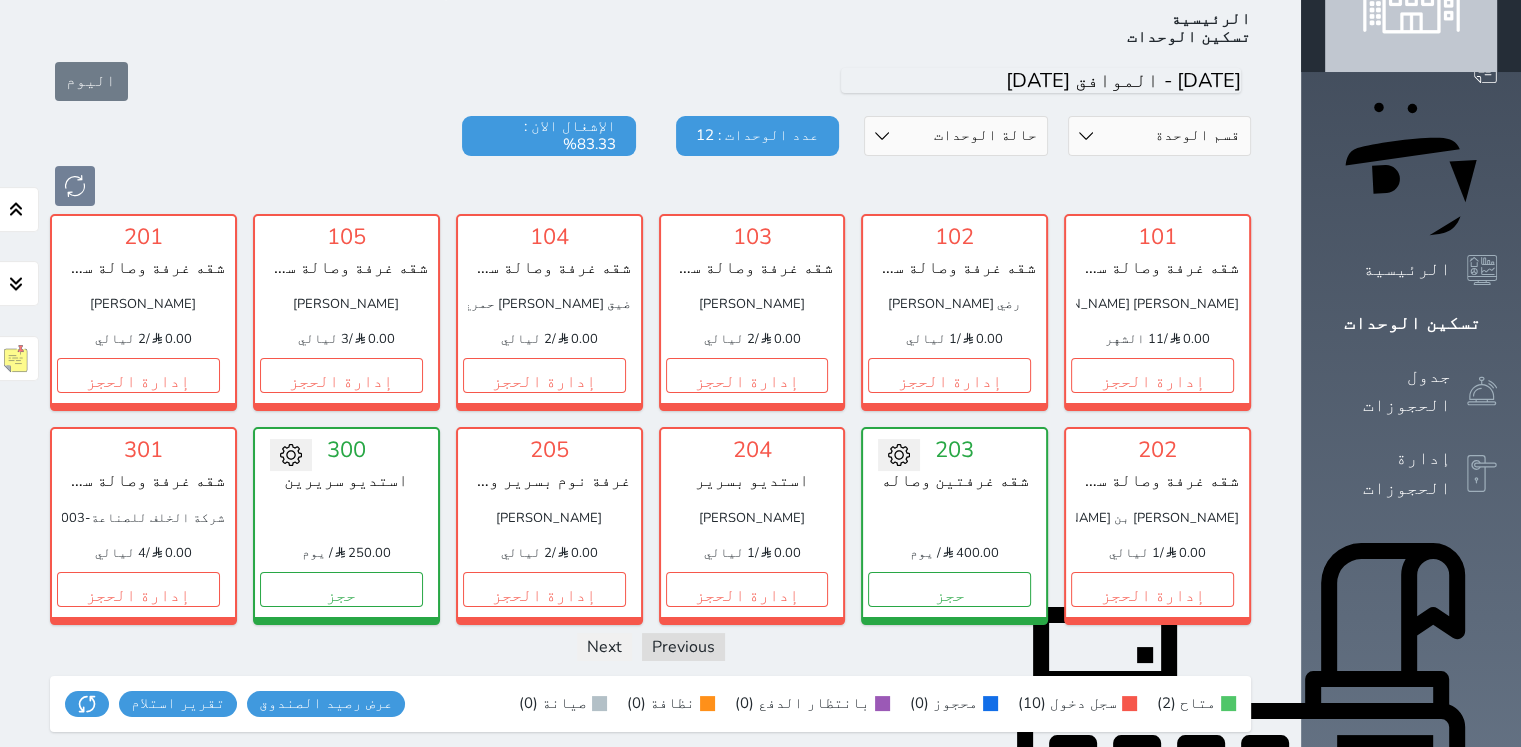 scroll, scrollTop: 100, scrollLeft: 0, axis: vertical 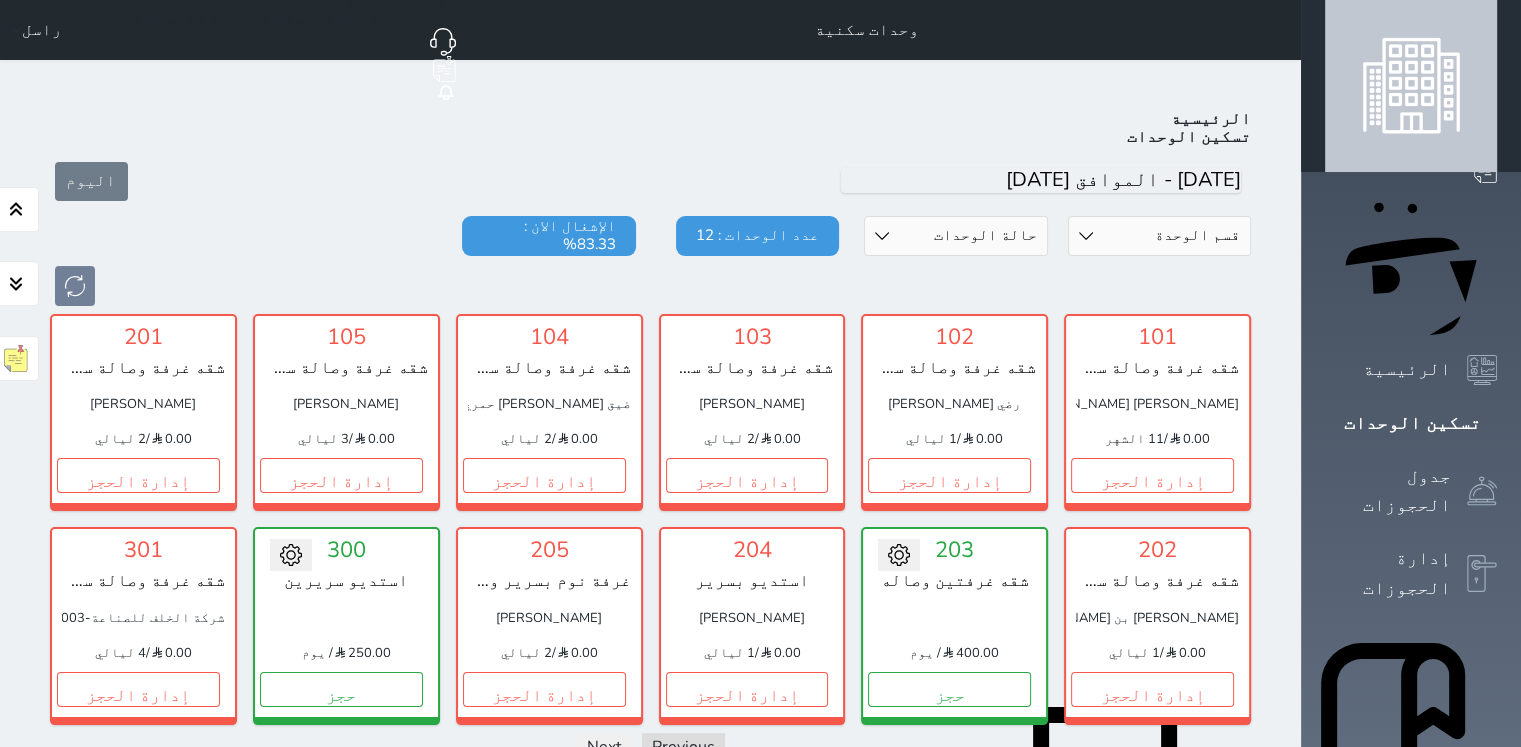 click on "0.00
/   1 ليالي" at bounding box center [752, 654] 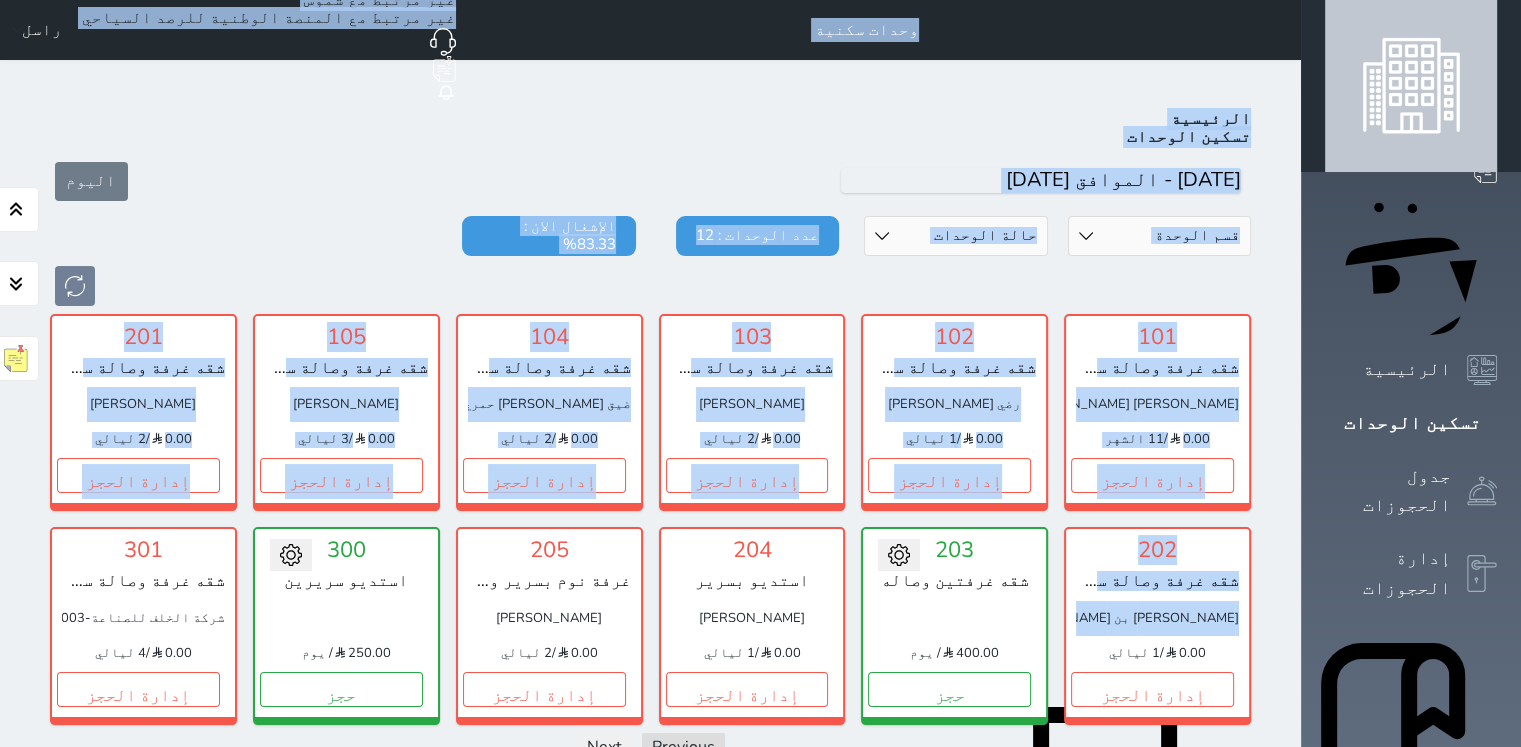 drag, startPoint x: 1310, startPoint y: 601, endPoint x: 1535, endPoint y: 446, distance: 273.22153 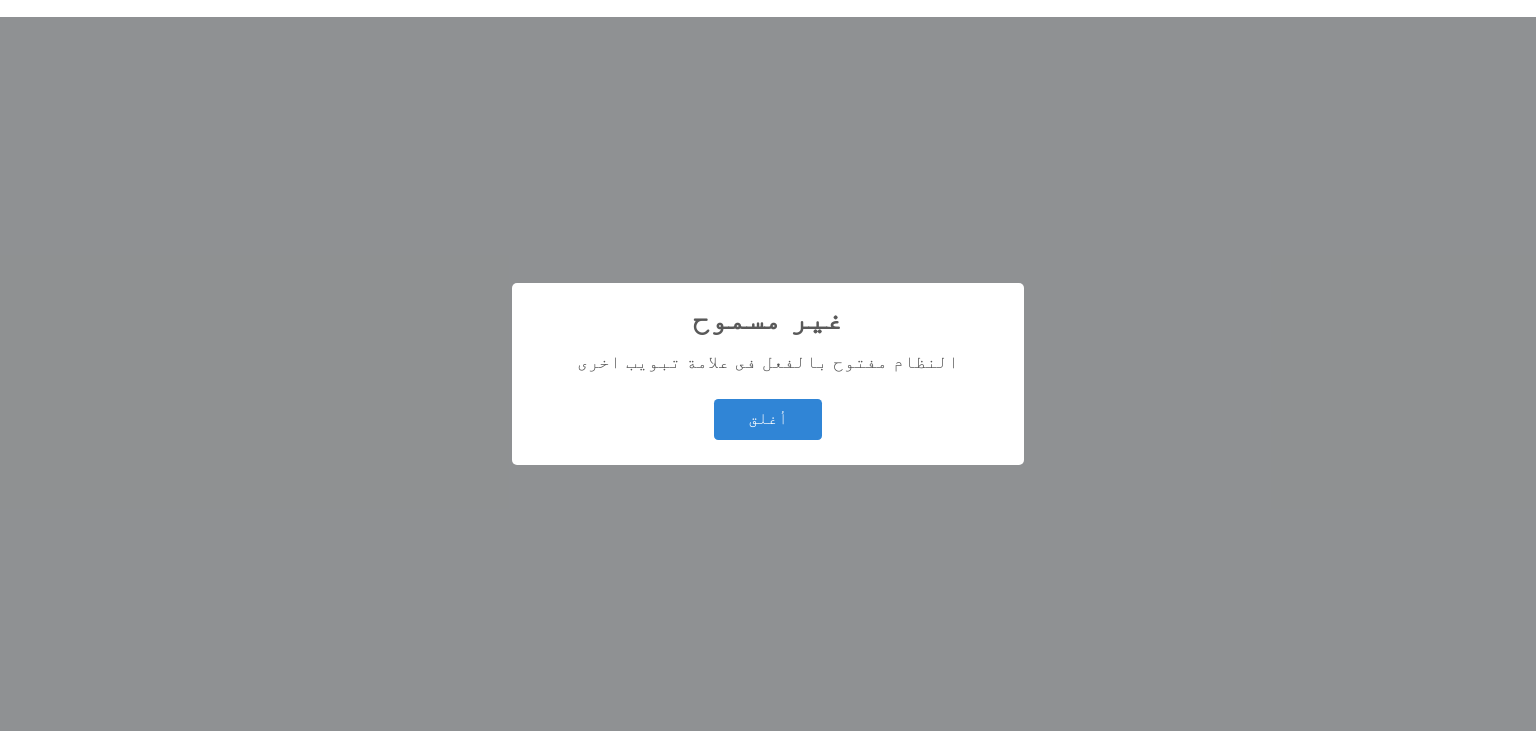 scroll, scrollTop: 0, scrollLeft: 0, axis: both 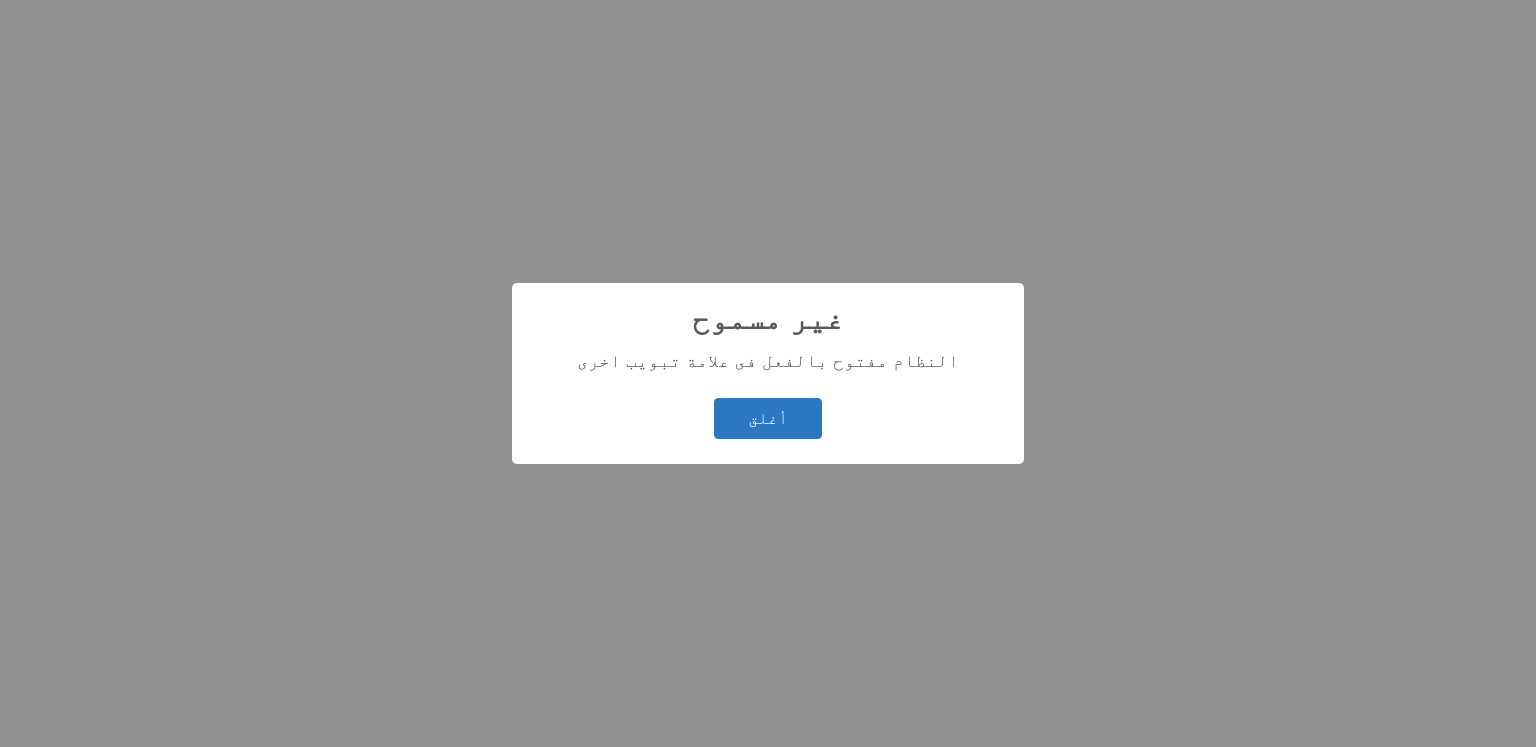 click on "أغلق" at bounding box center (768, 418) 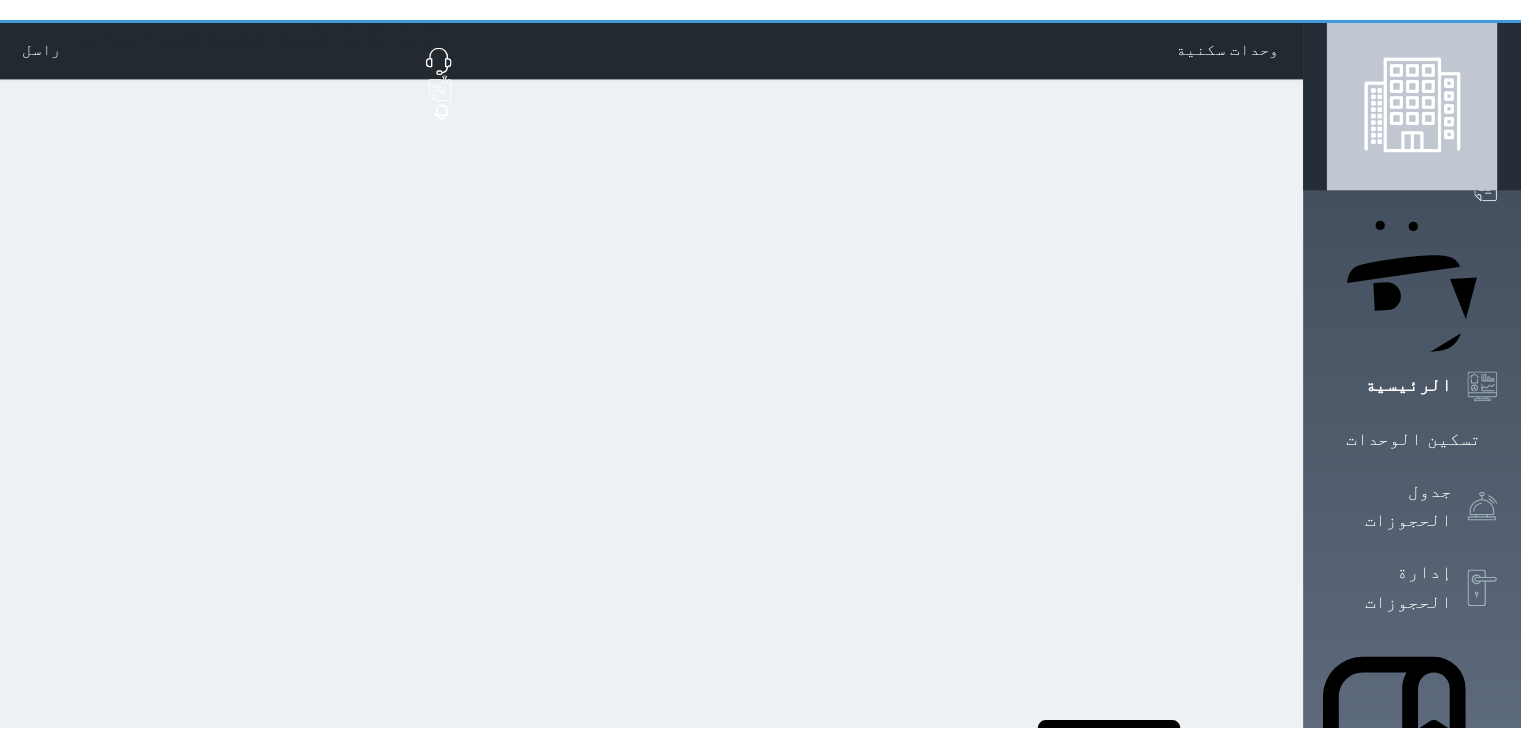 scroll, scrollTop: 0, scrollLeft: 0, axis: both 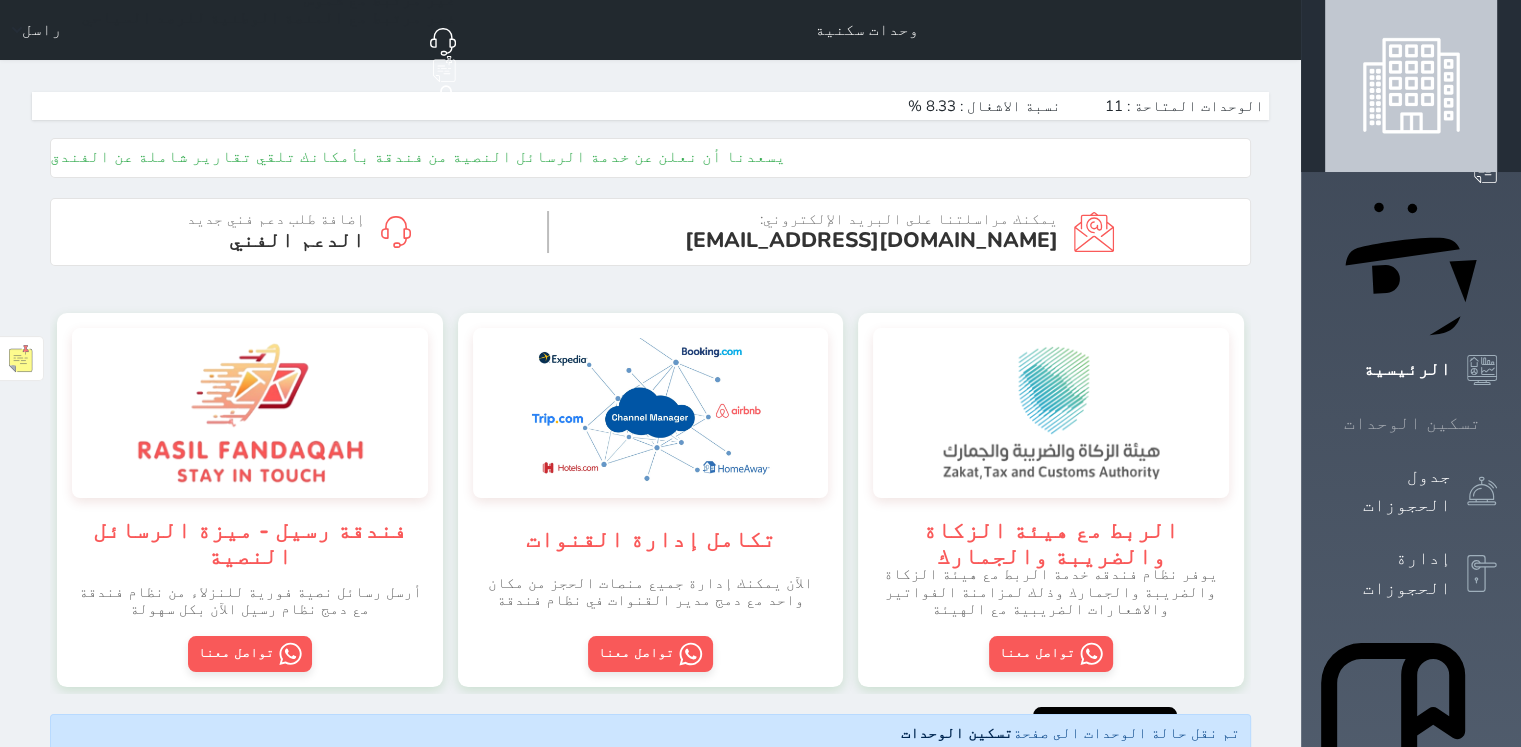 click 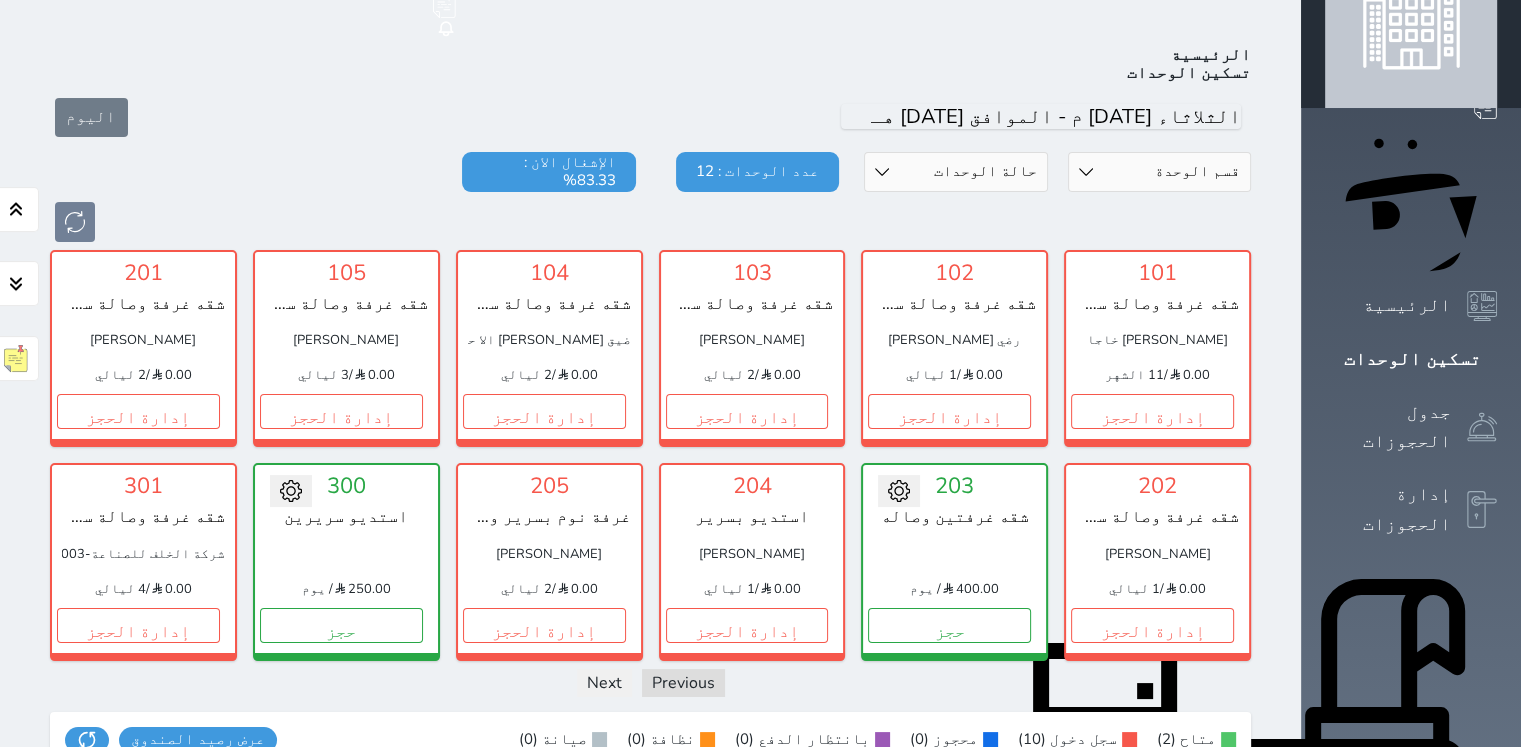 scroll, scrollTop: 78, scrollLeft: 0, axis: vertical 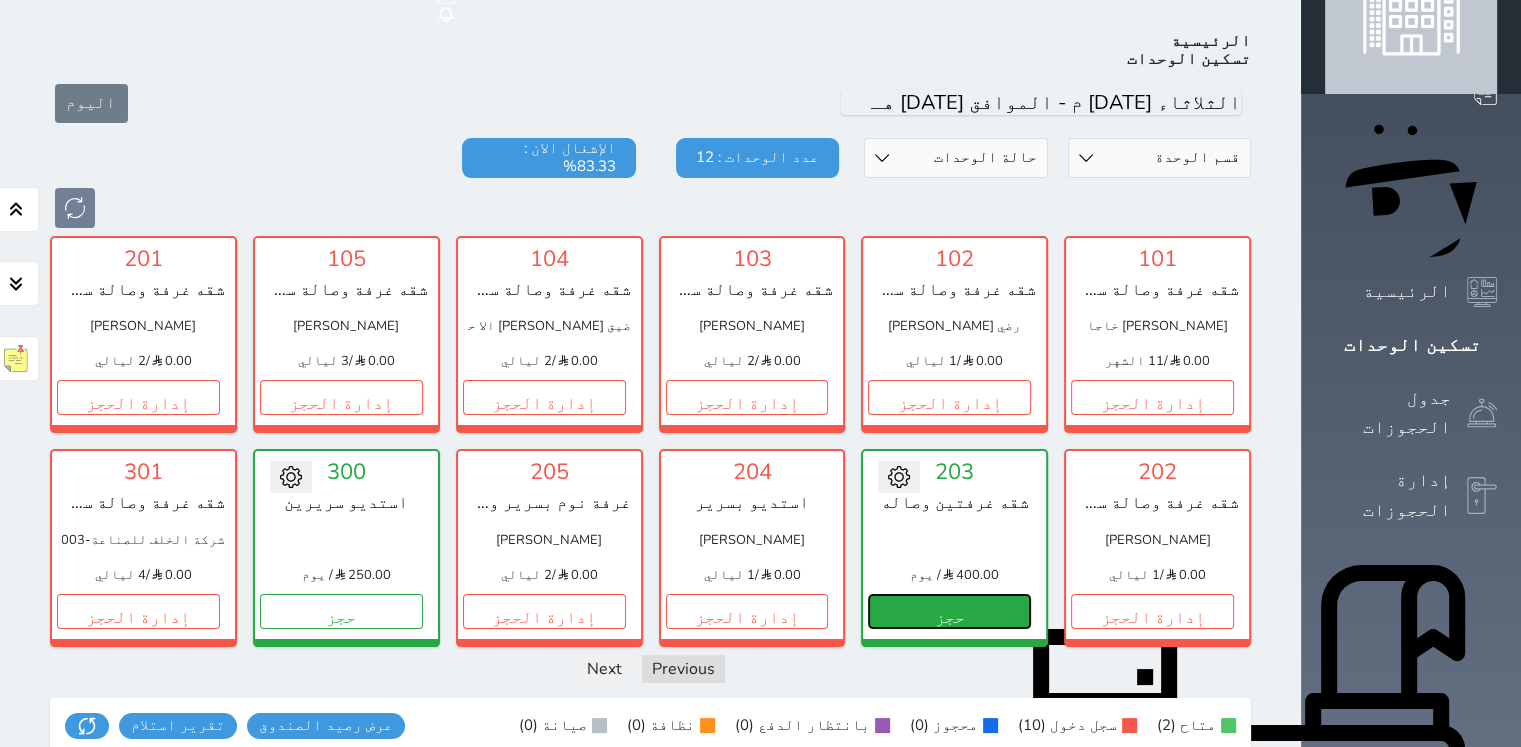 click on "حجز" at bounding box center (949, 611) 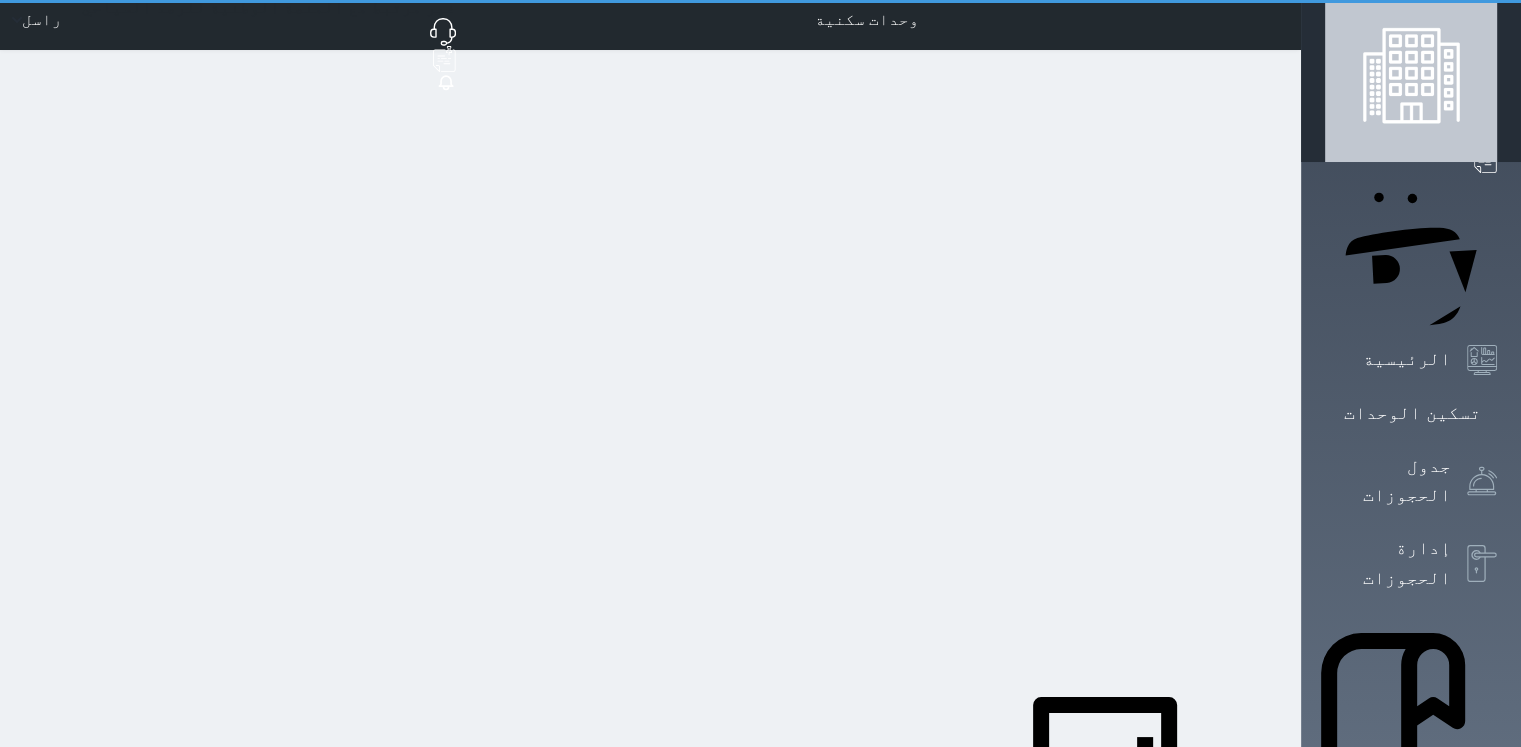 scroll, scrollTop: 0, scrollLeft: 0, axis: both 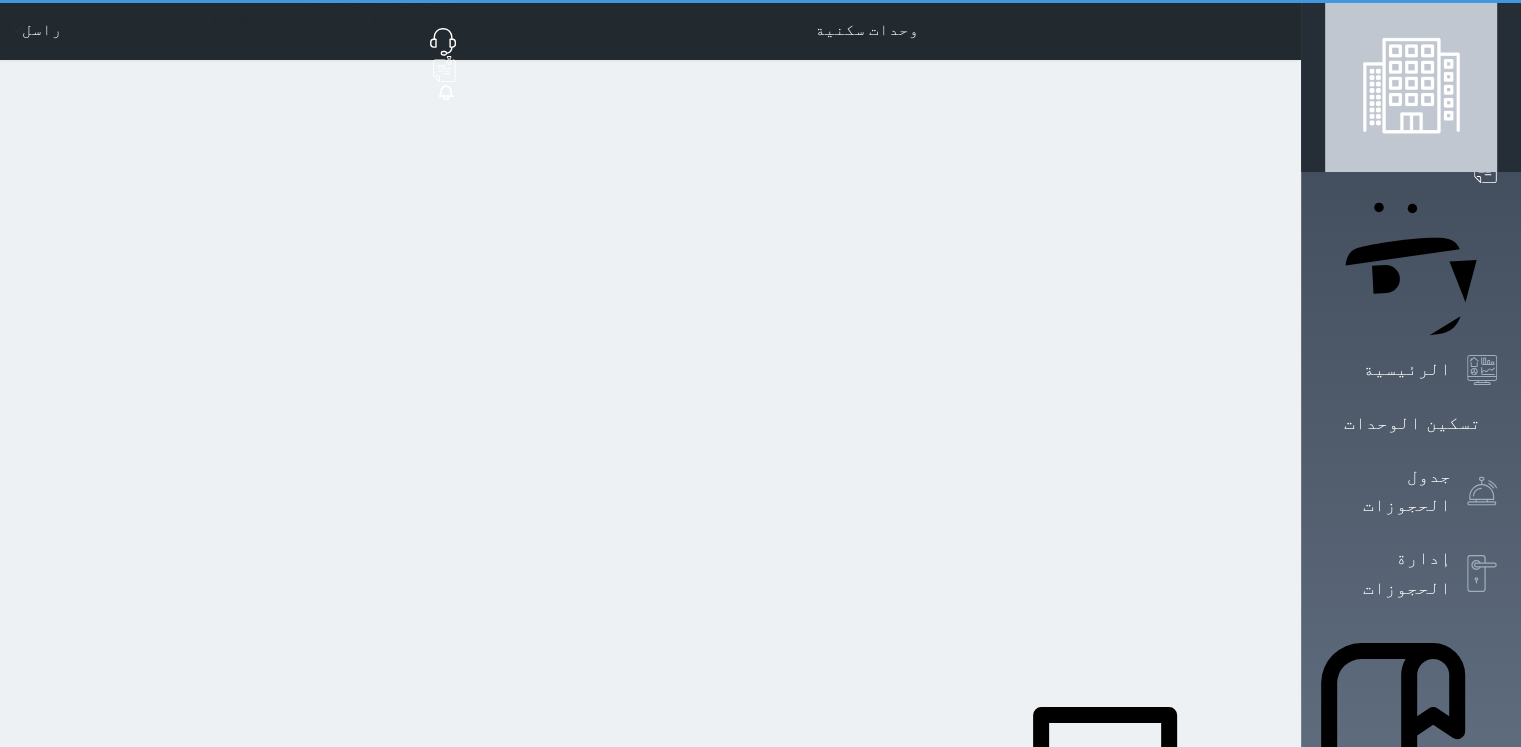 select on "1" 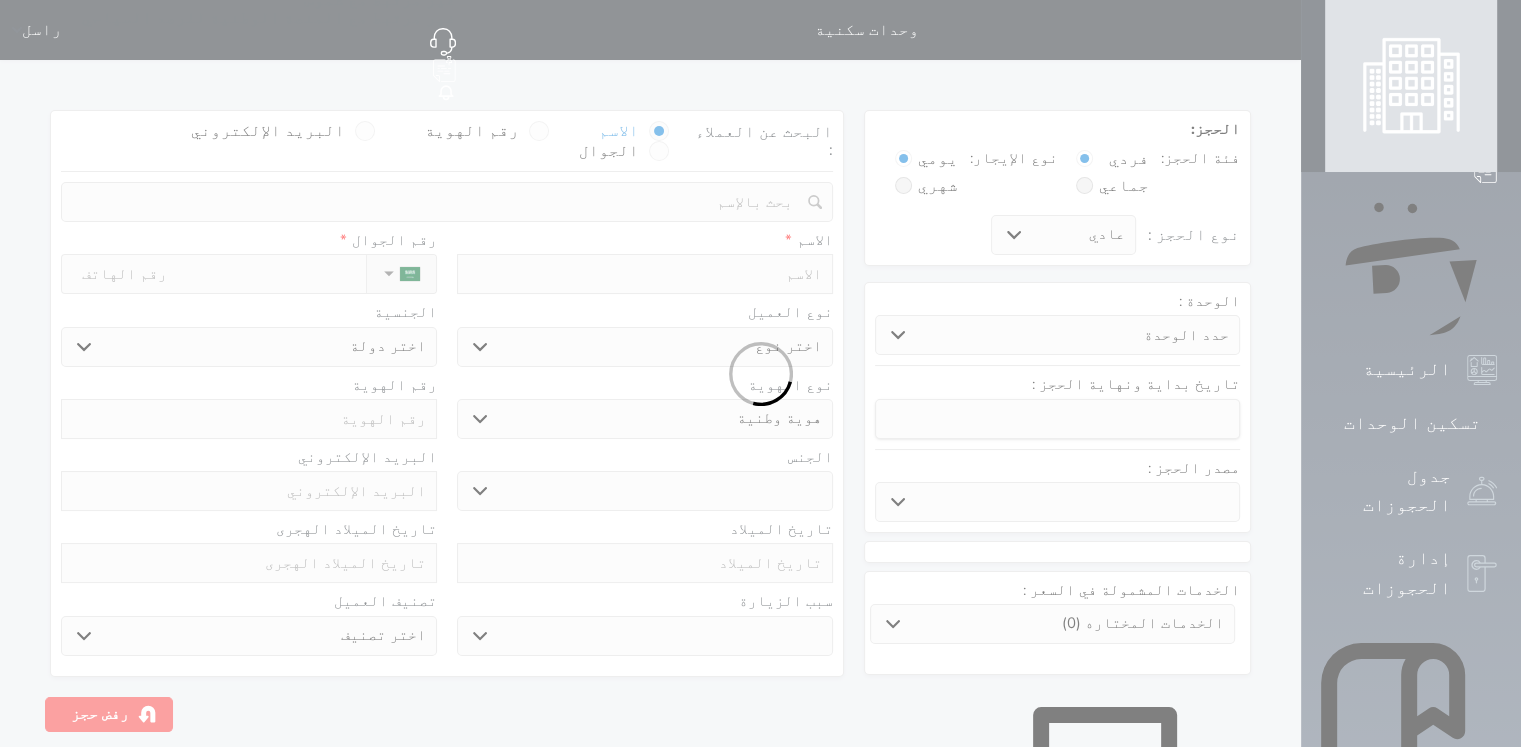 select 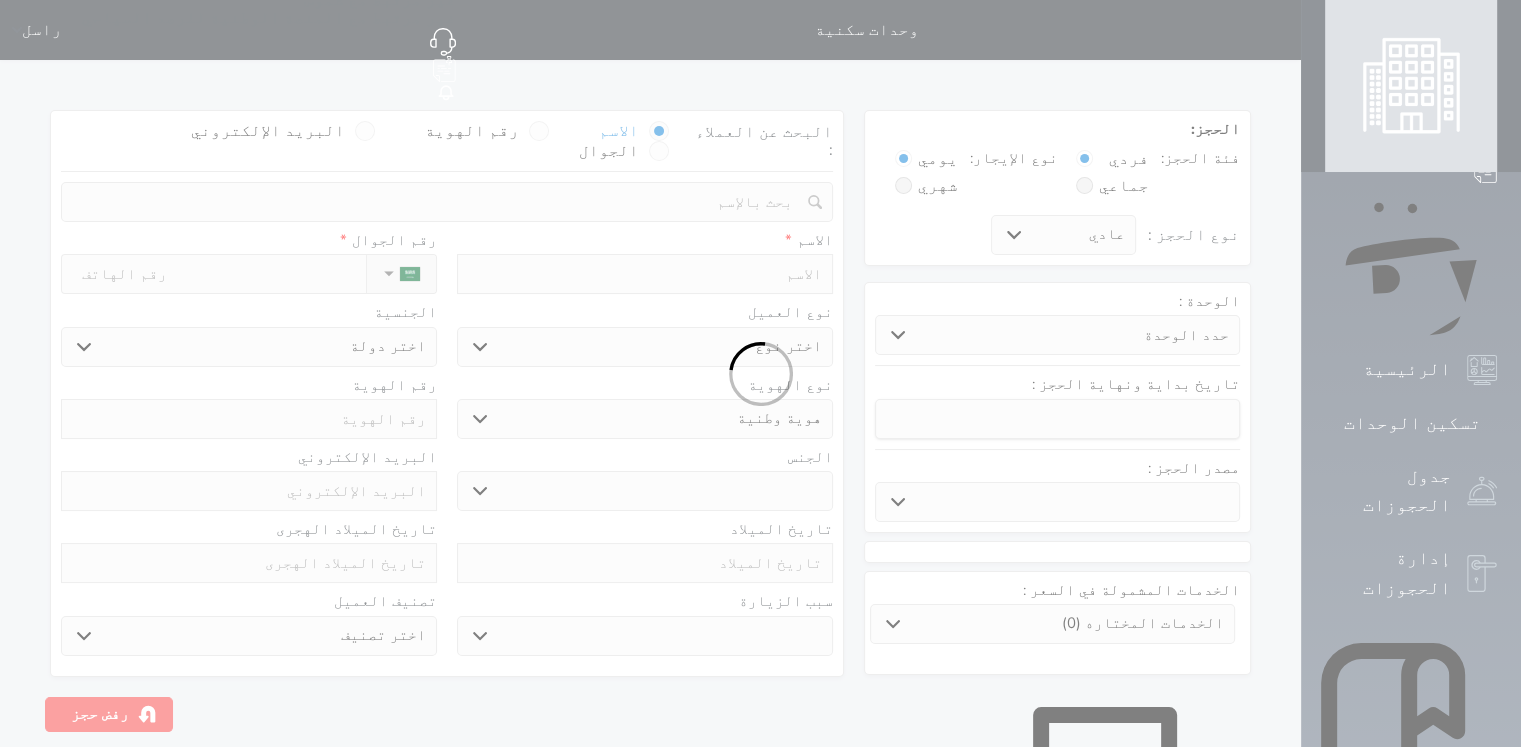 select 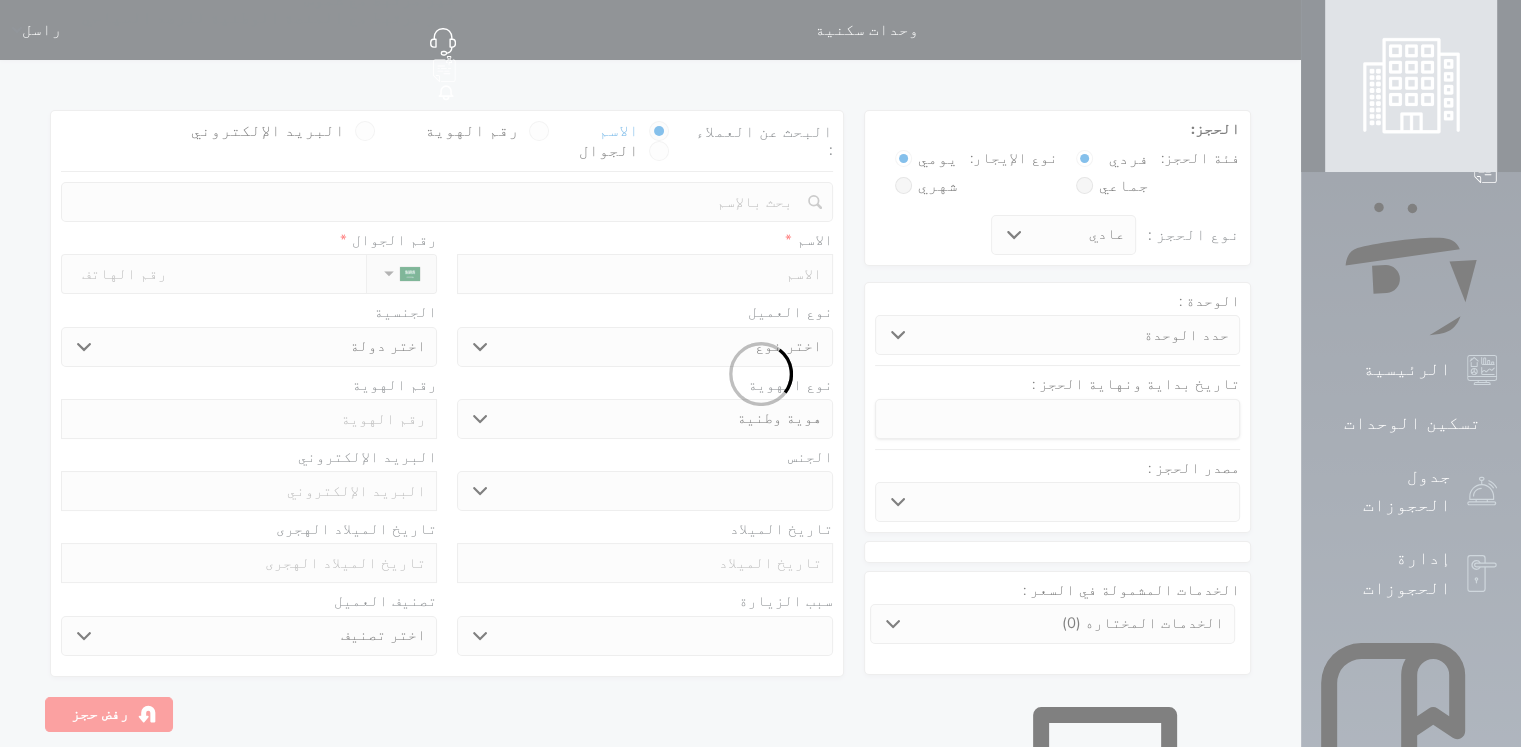 select 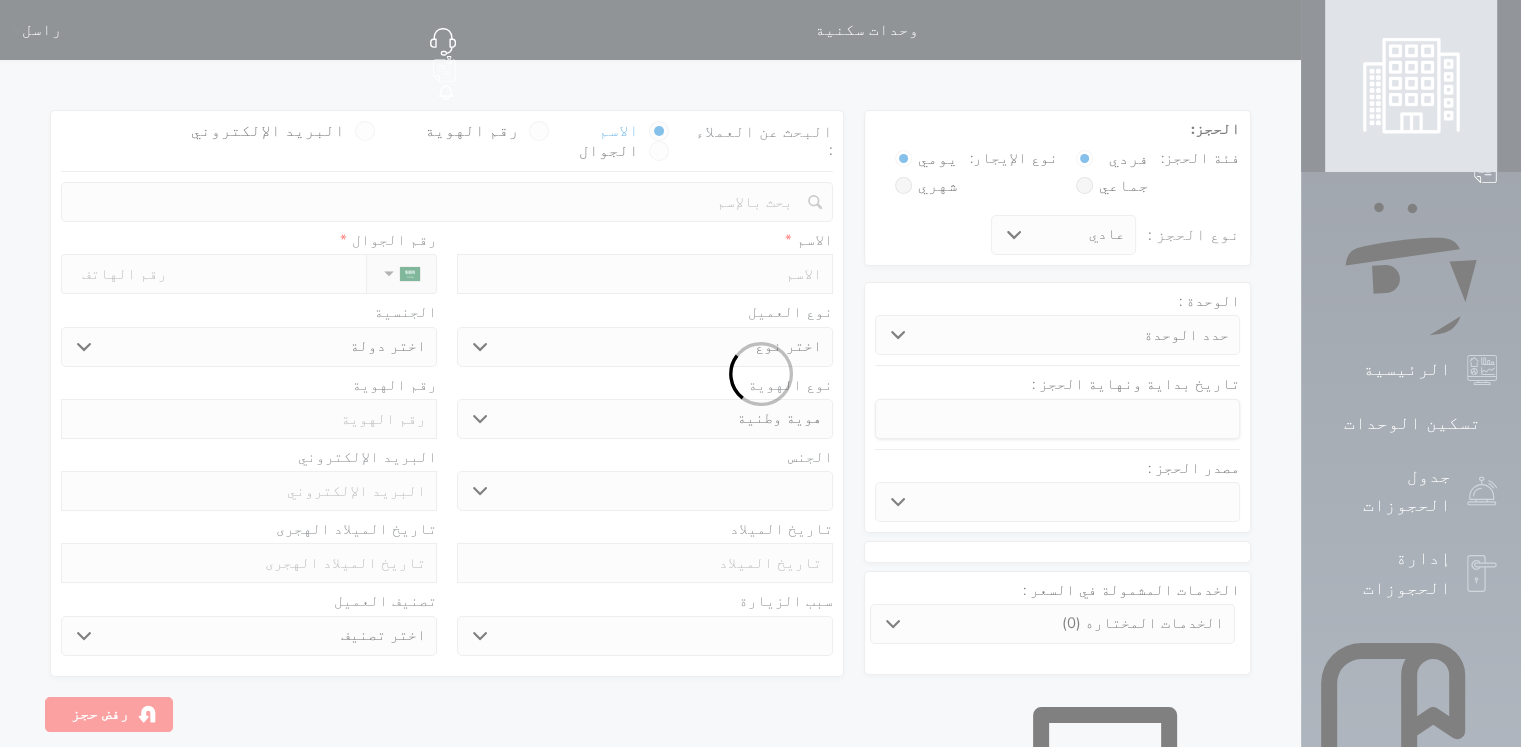 select 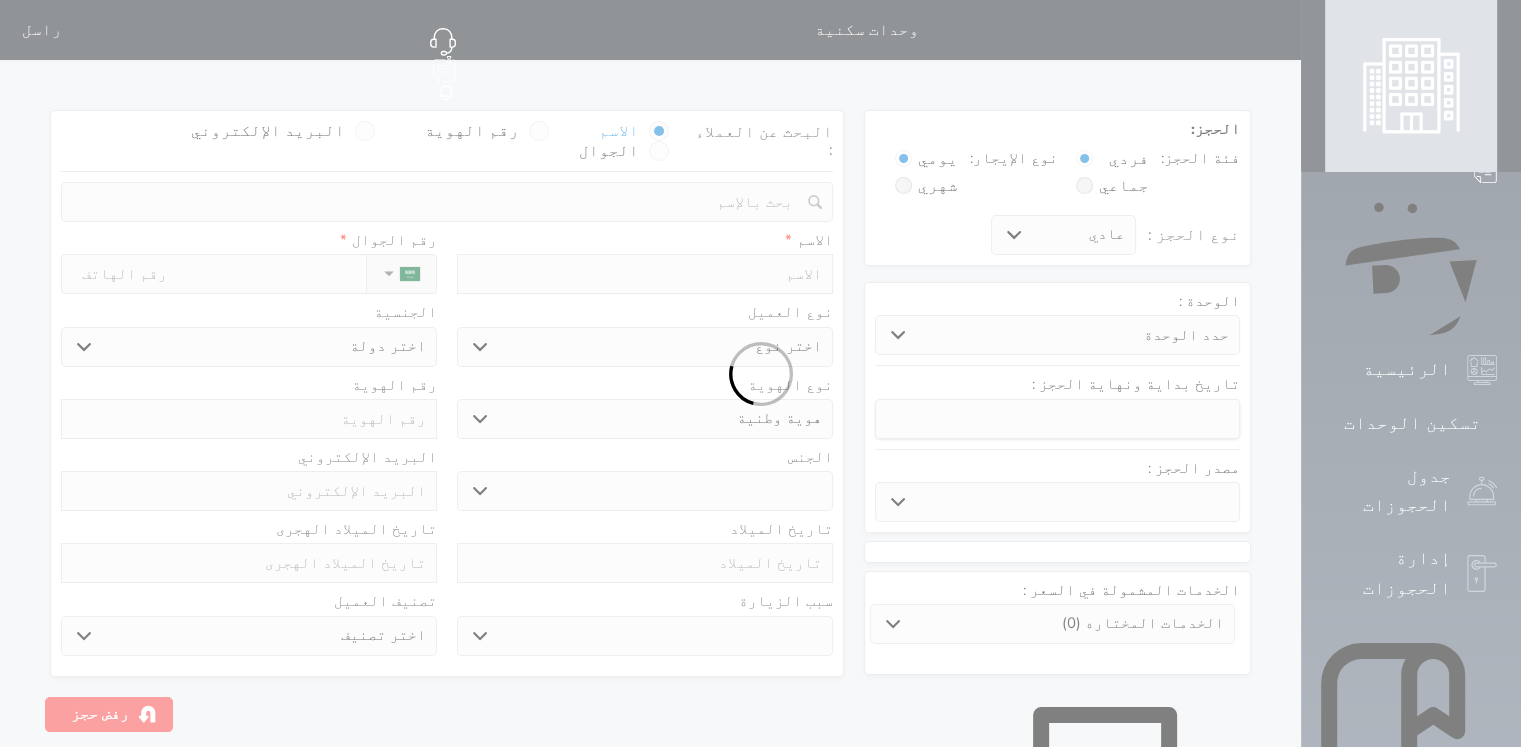 select 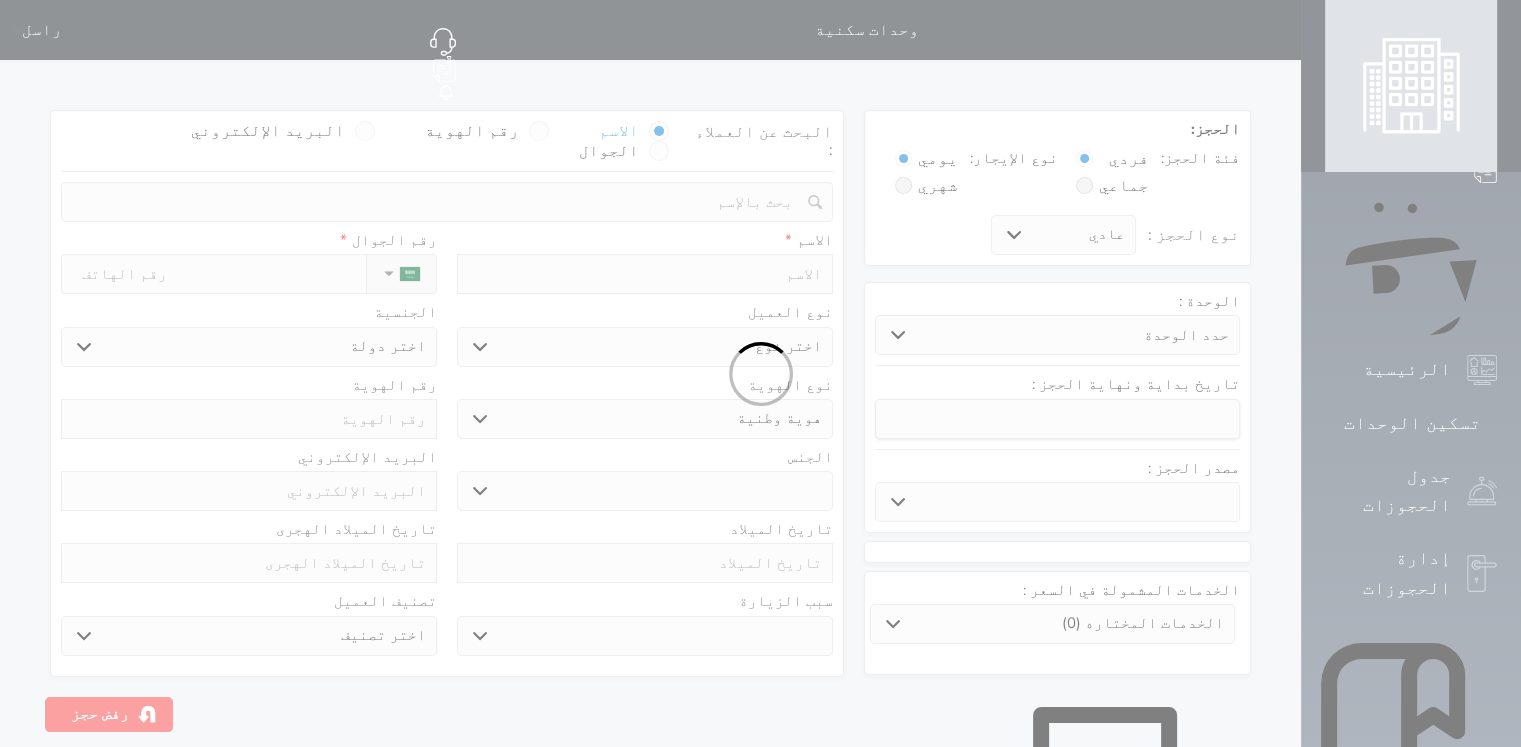 select 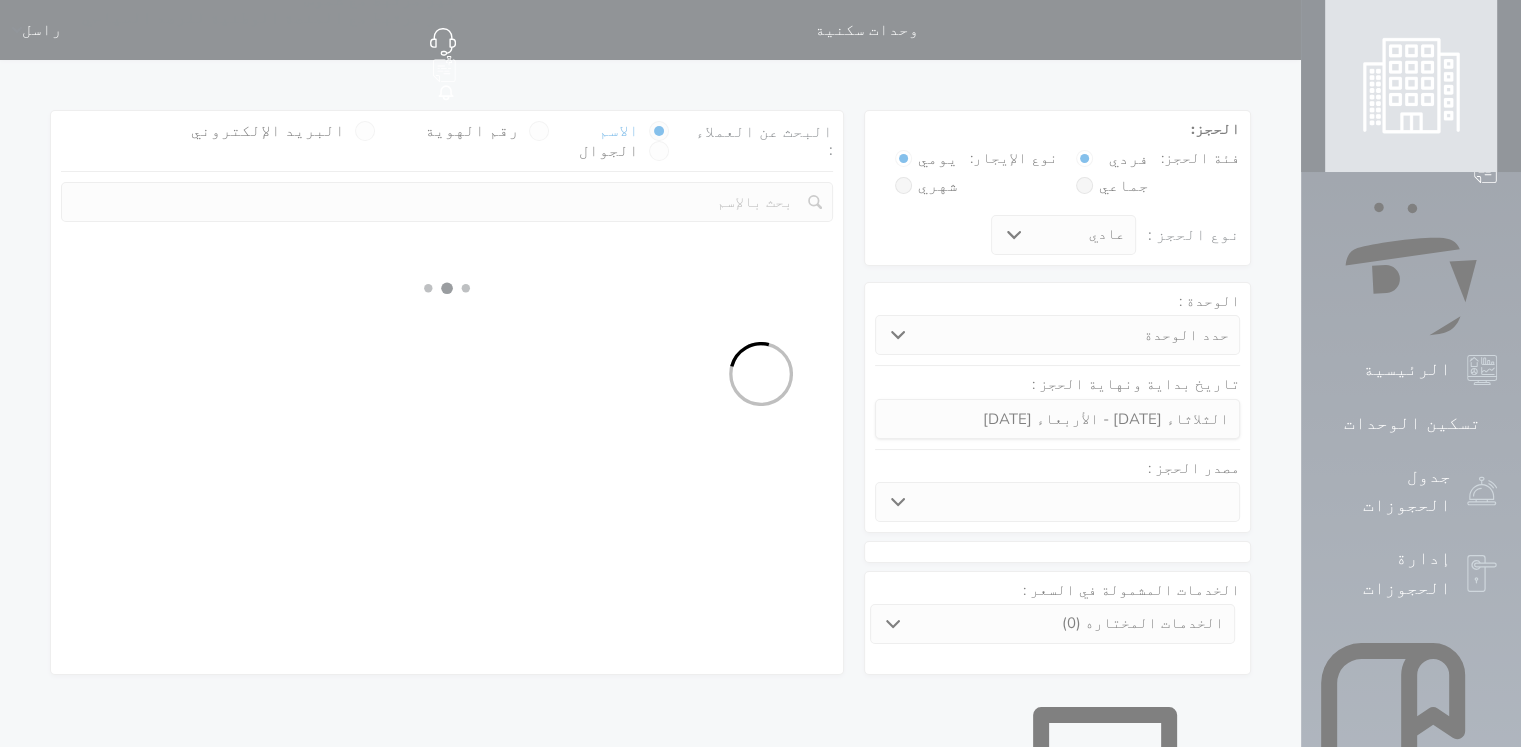 select 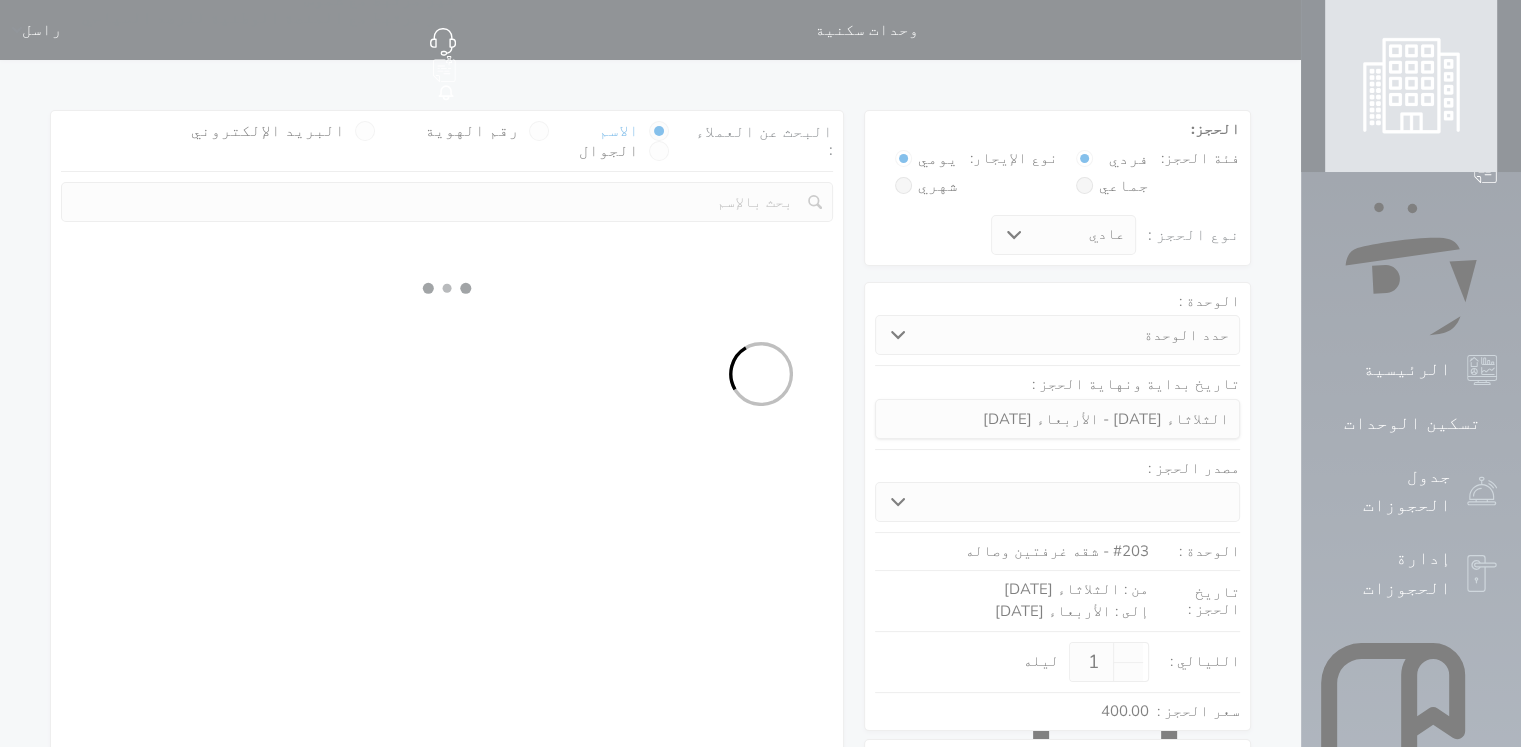 select 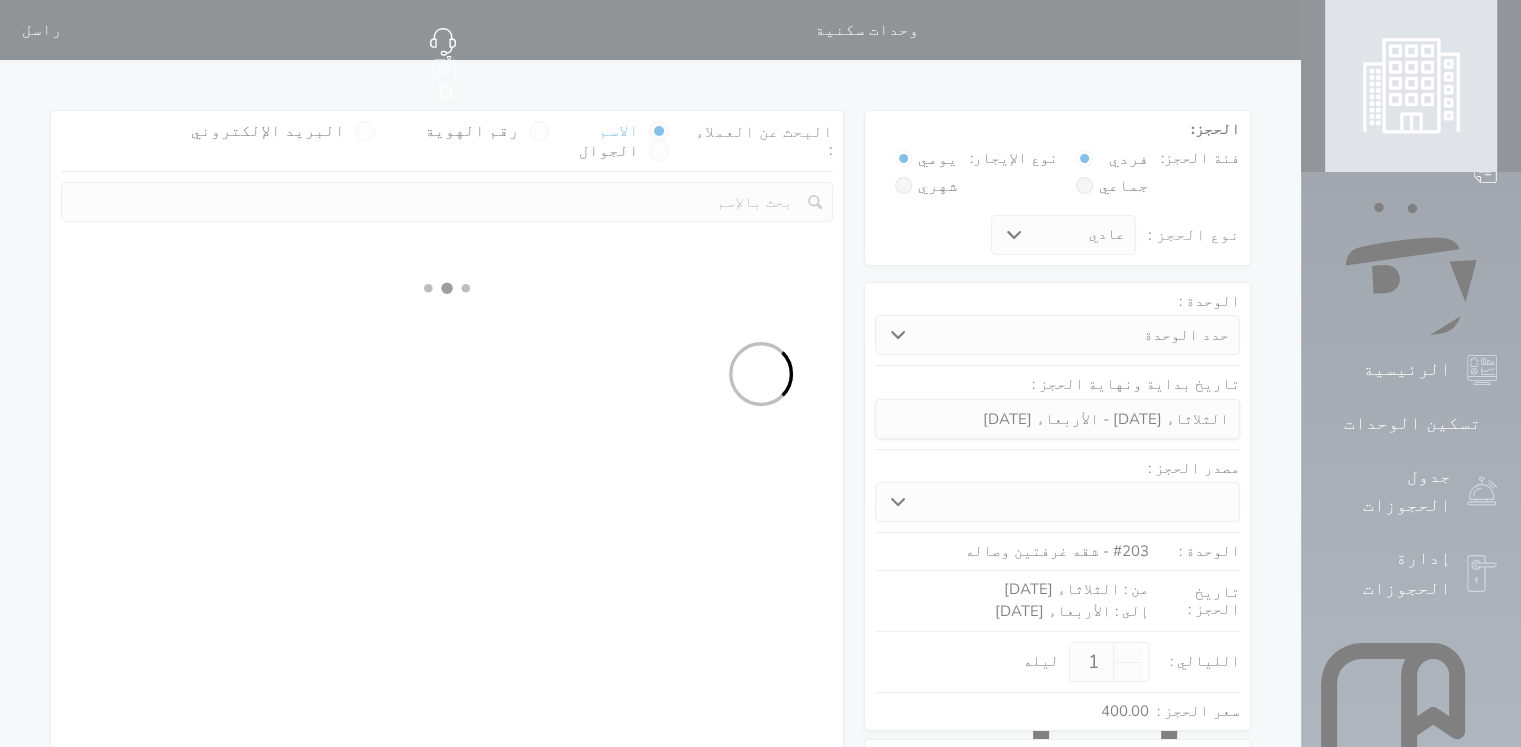select on "1" 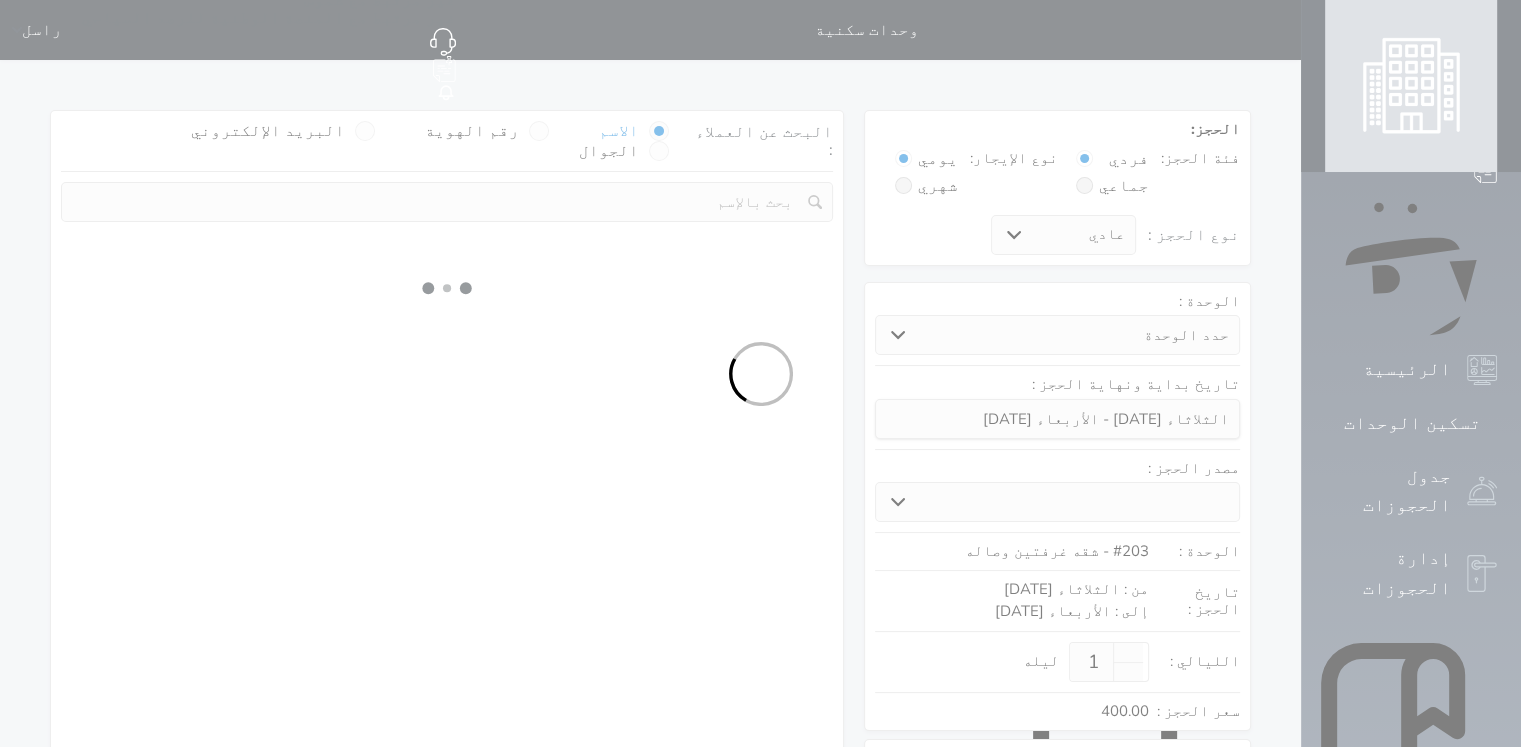 select on "113" 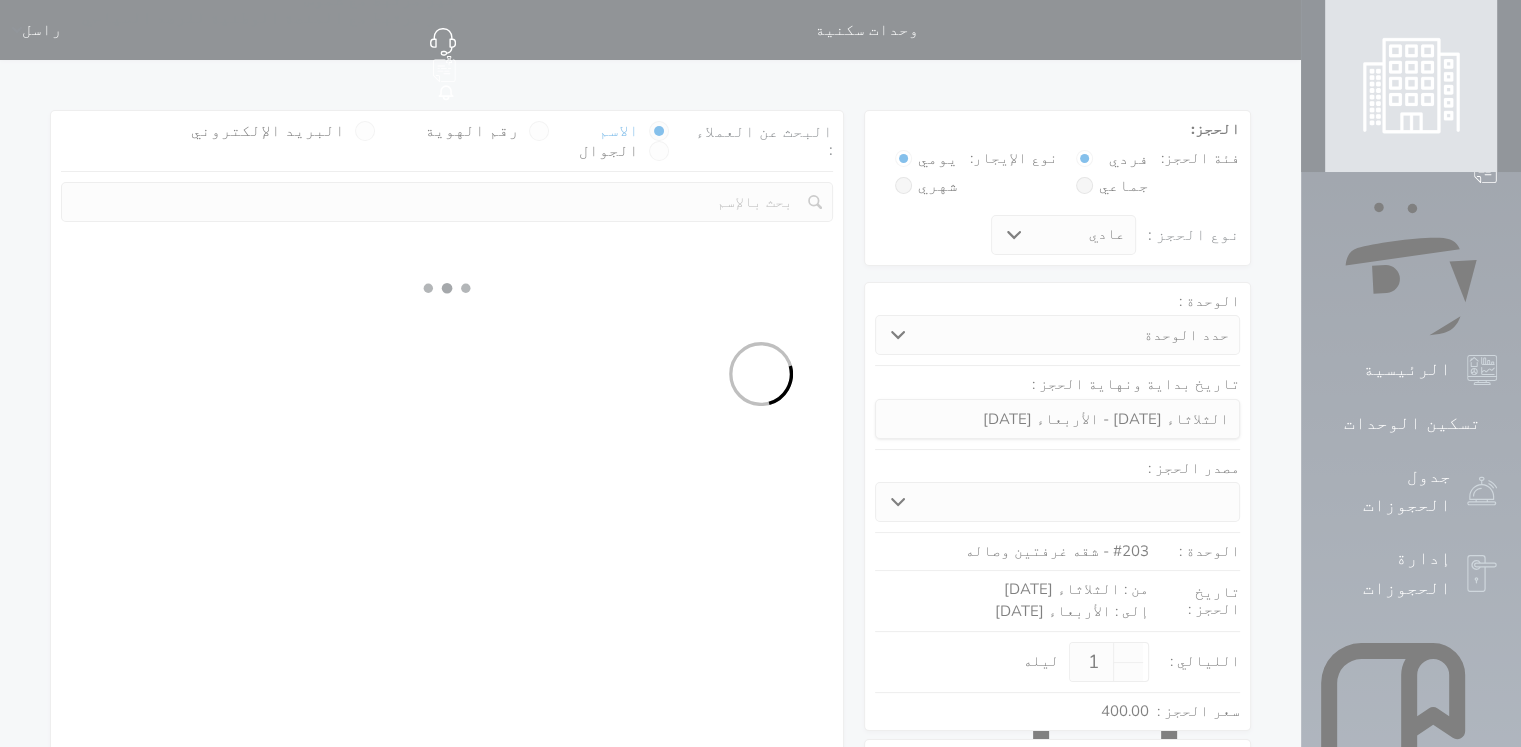 select on "1" 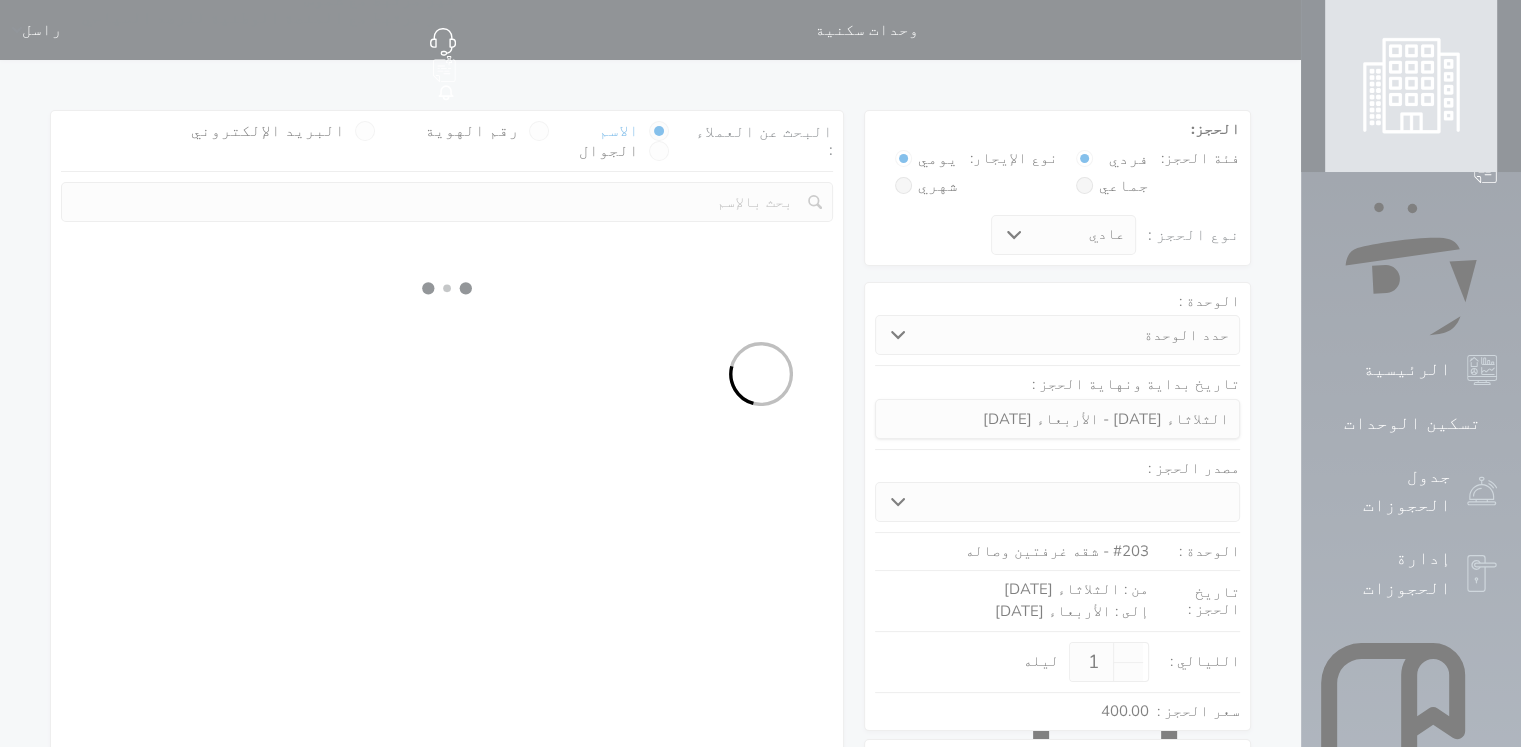select 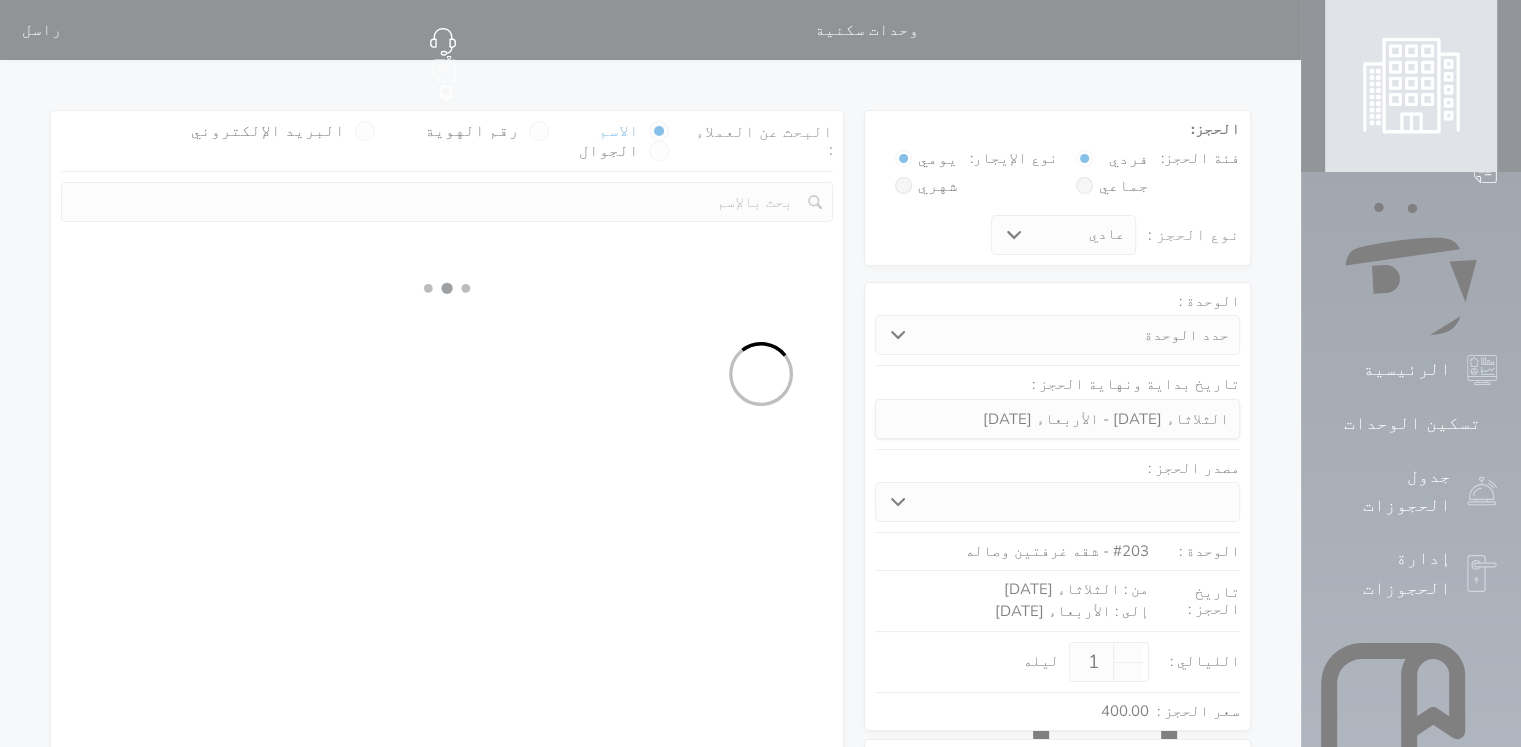 select on "7" 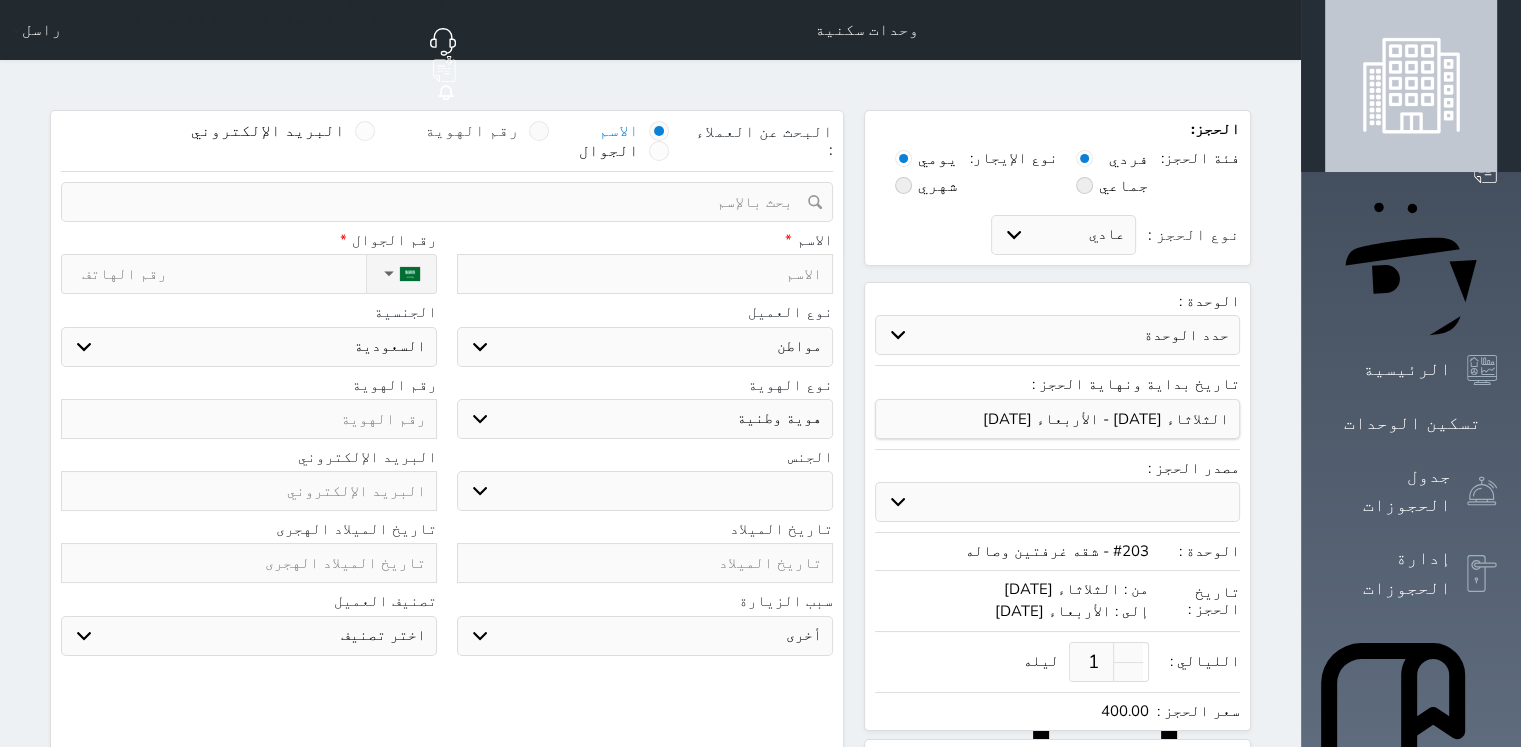 select 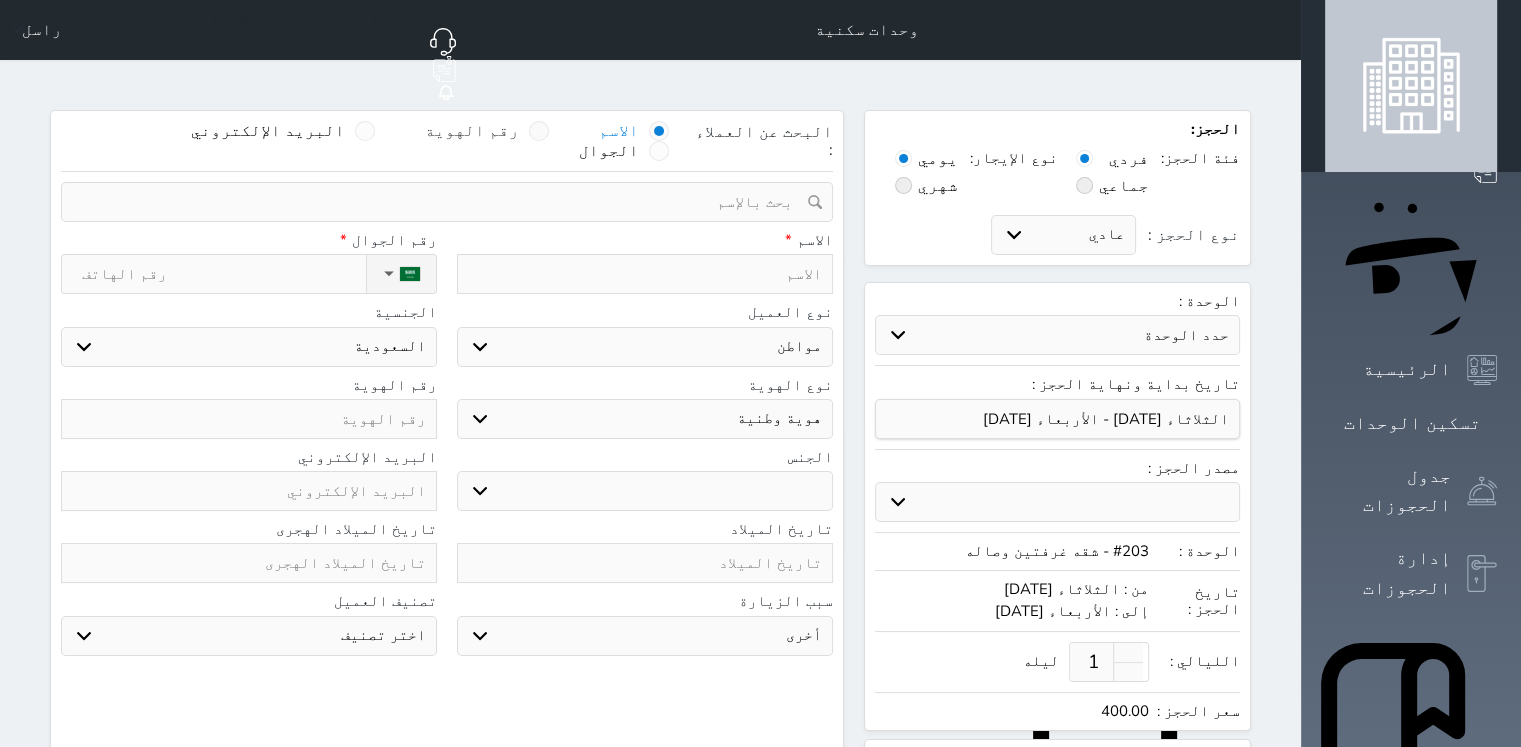click at bounding box center (539, 131) 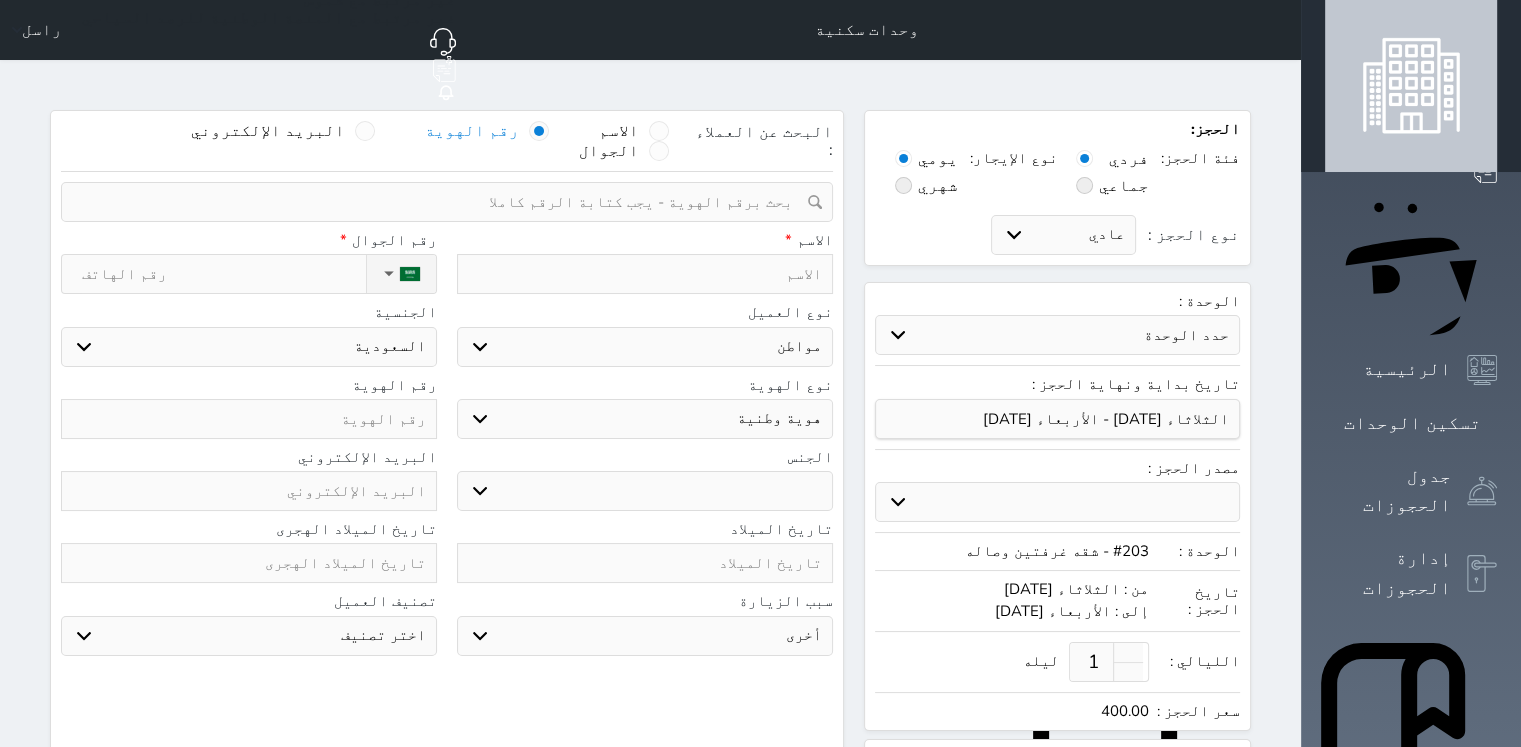select 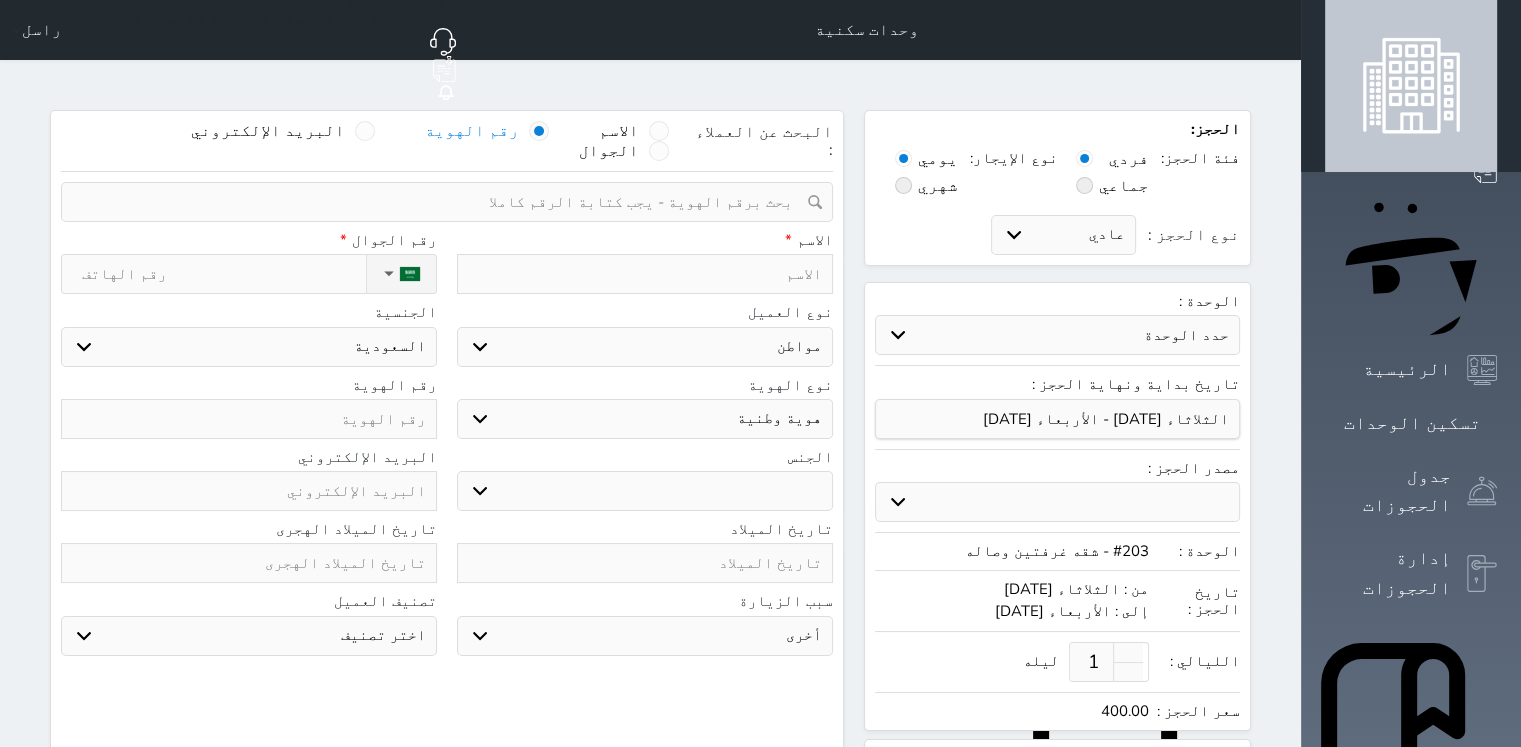drag, startPoint x: 716, startPoint y: 159, endPoint x: 718, endPoint y: 149, distance: 10.198039 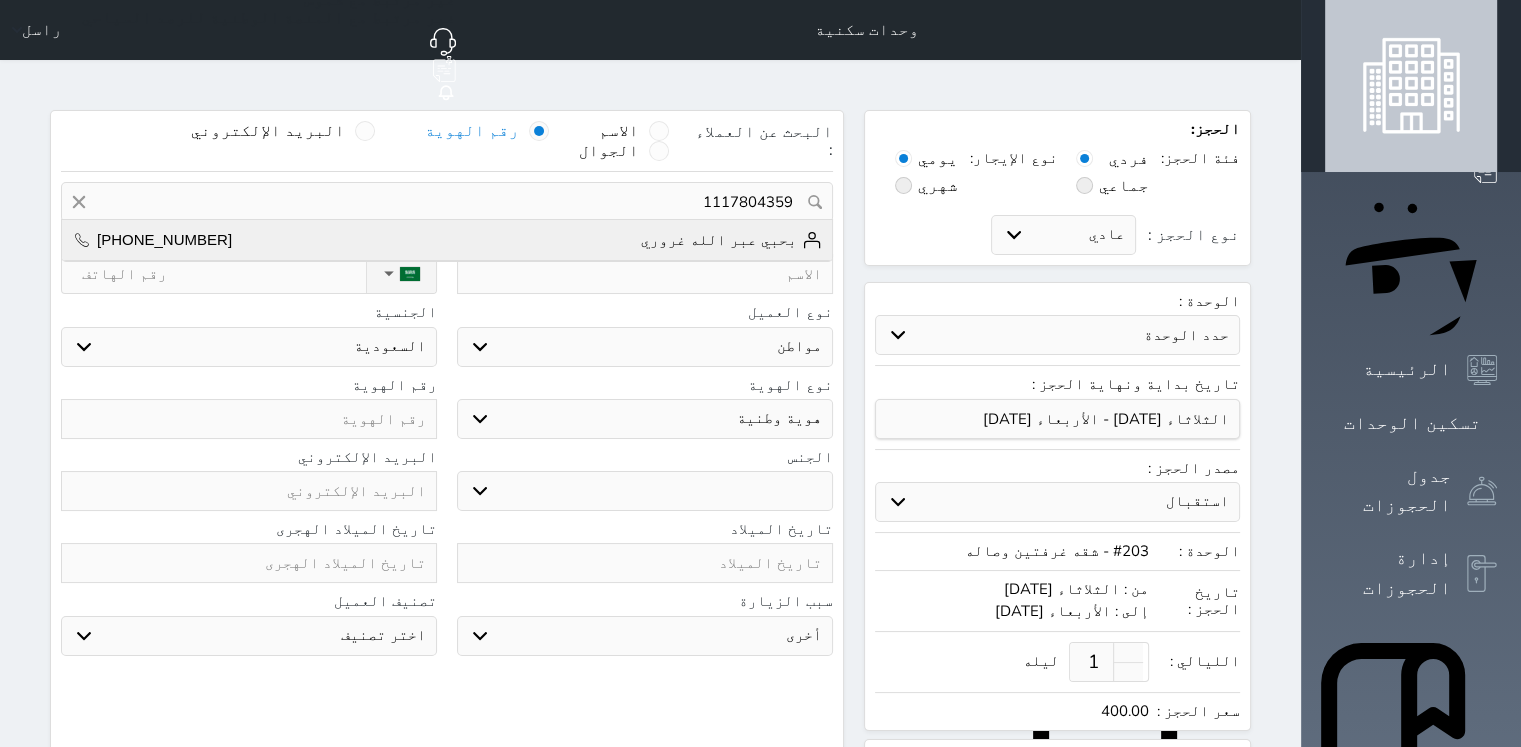 click on "بحبي عبر الله غروري" at bounding box center (731, 240) 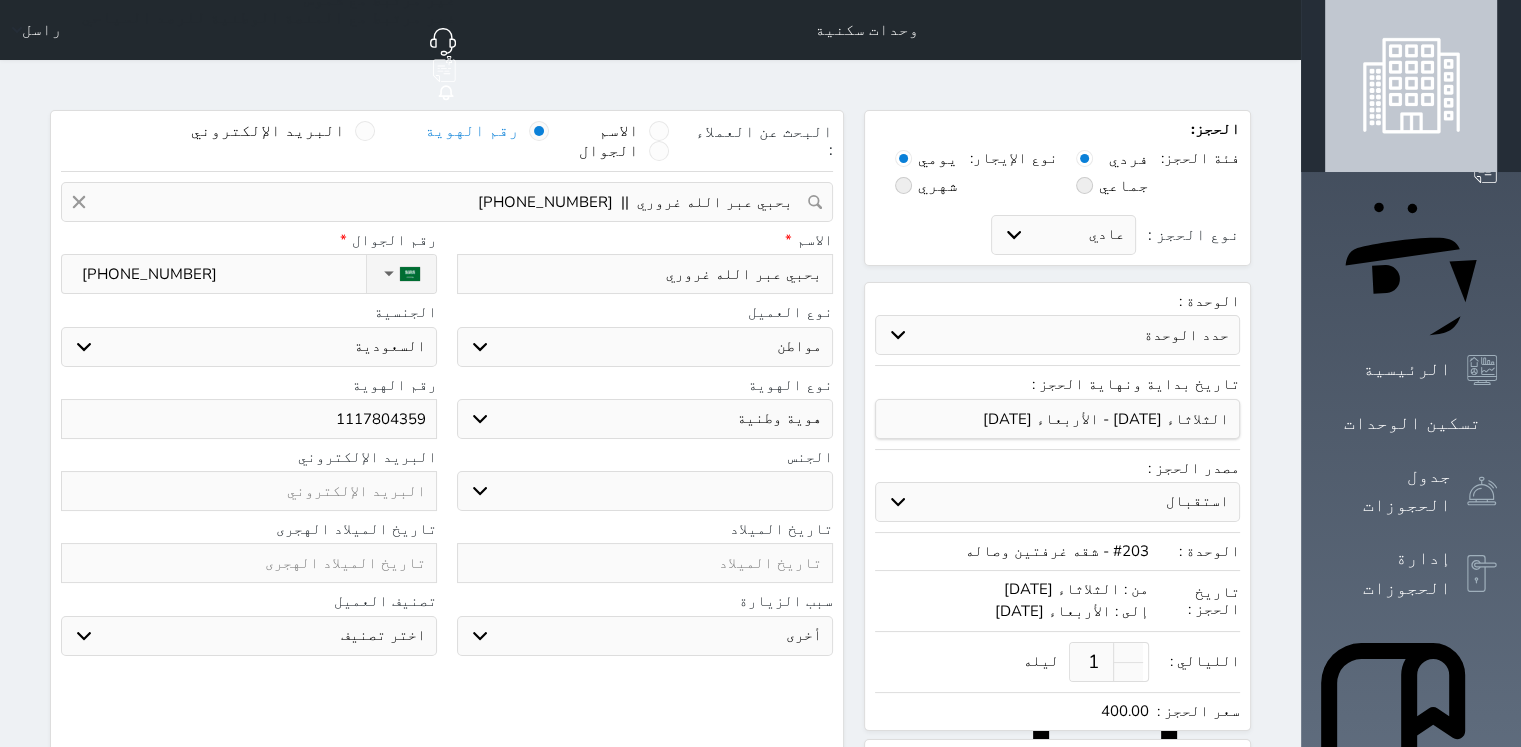 select 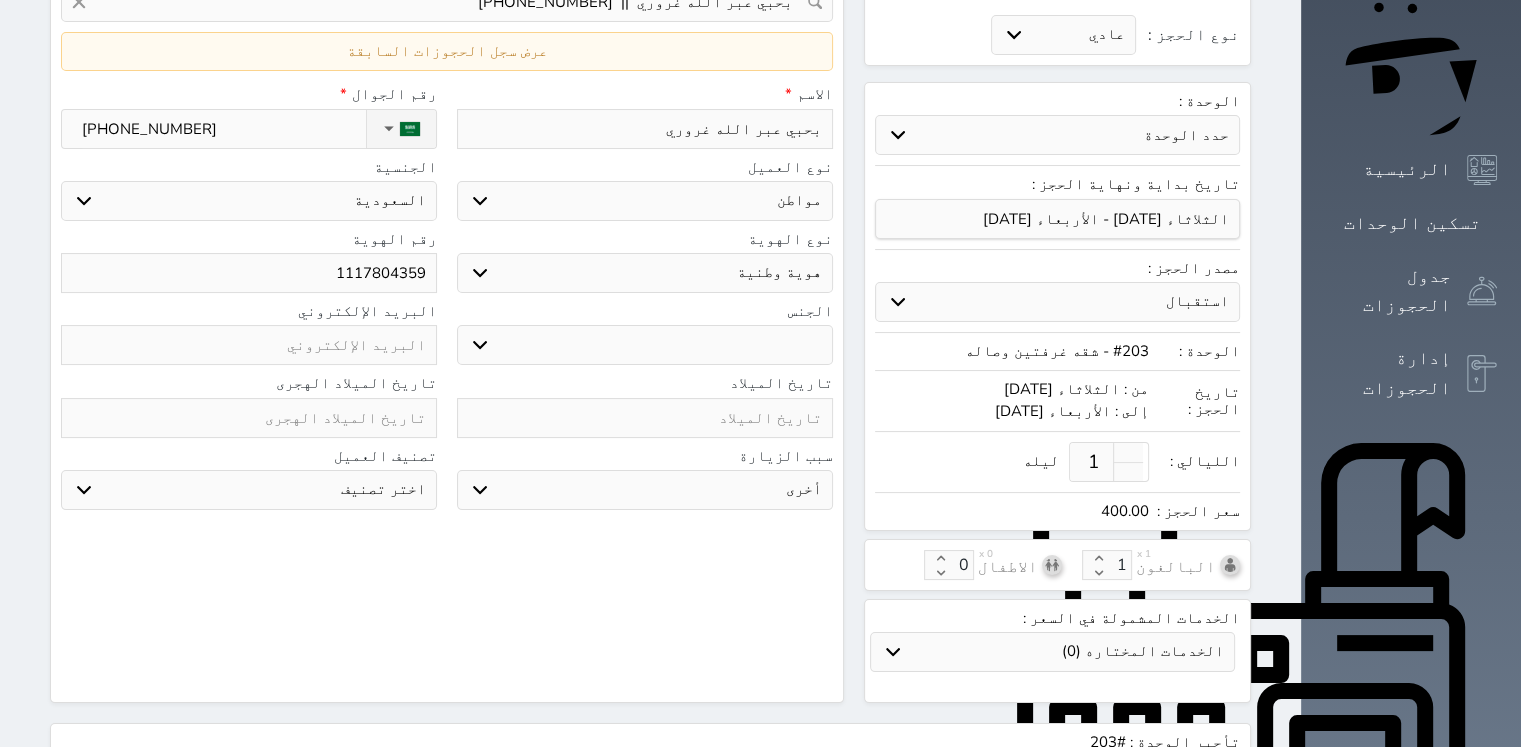 scroll, scrollTop: 393, scrollLeft: 0, axis: vertical 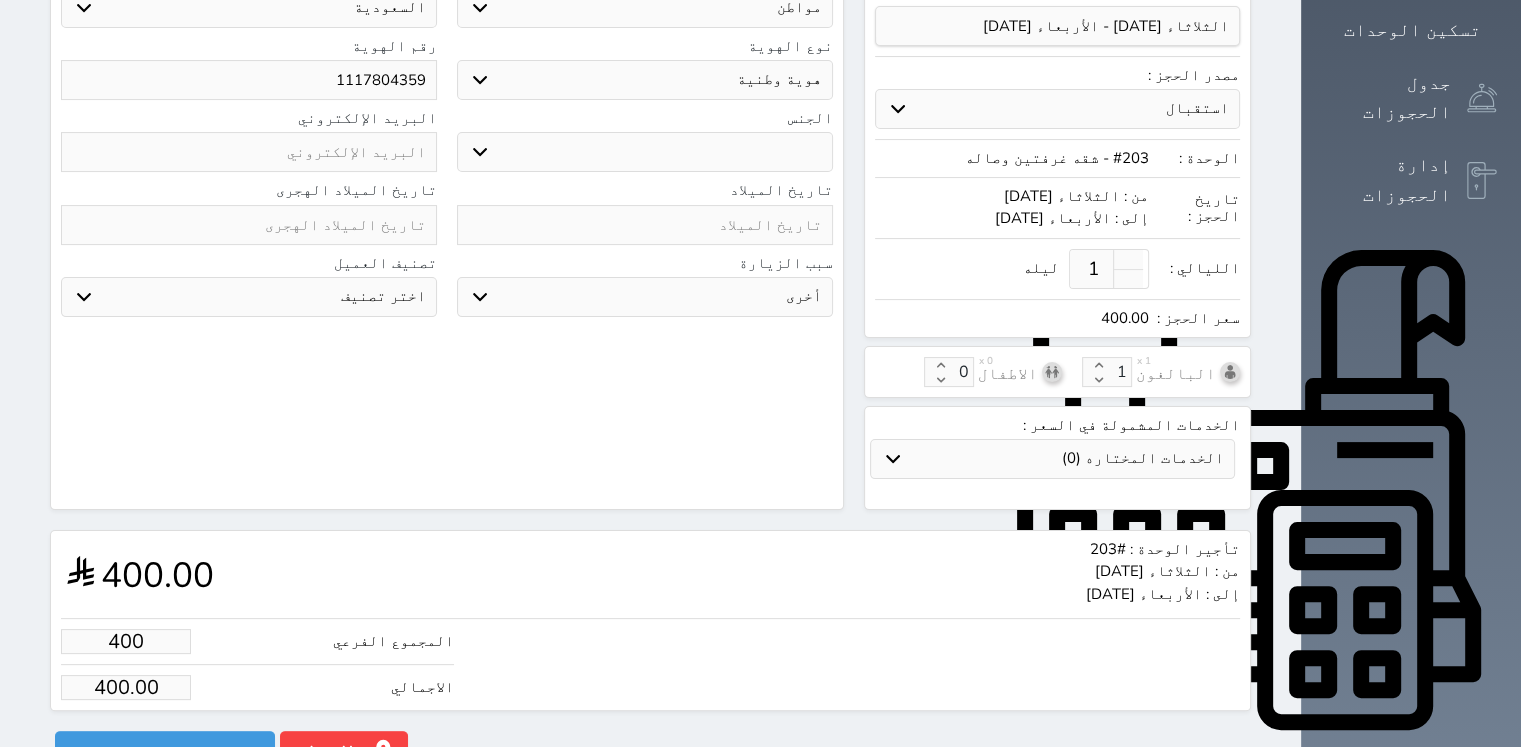 click on "400" at bounding box center [126, 641] 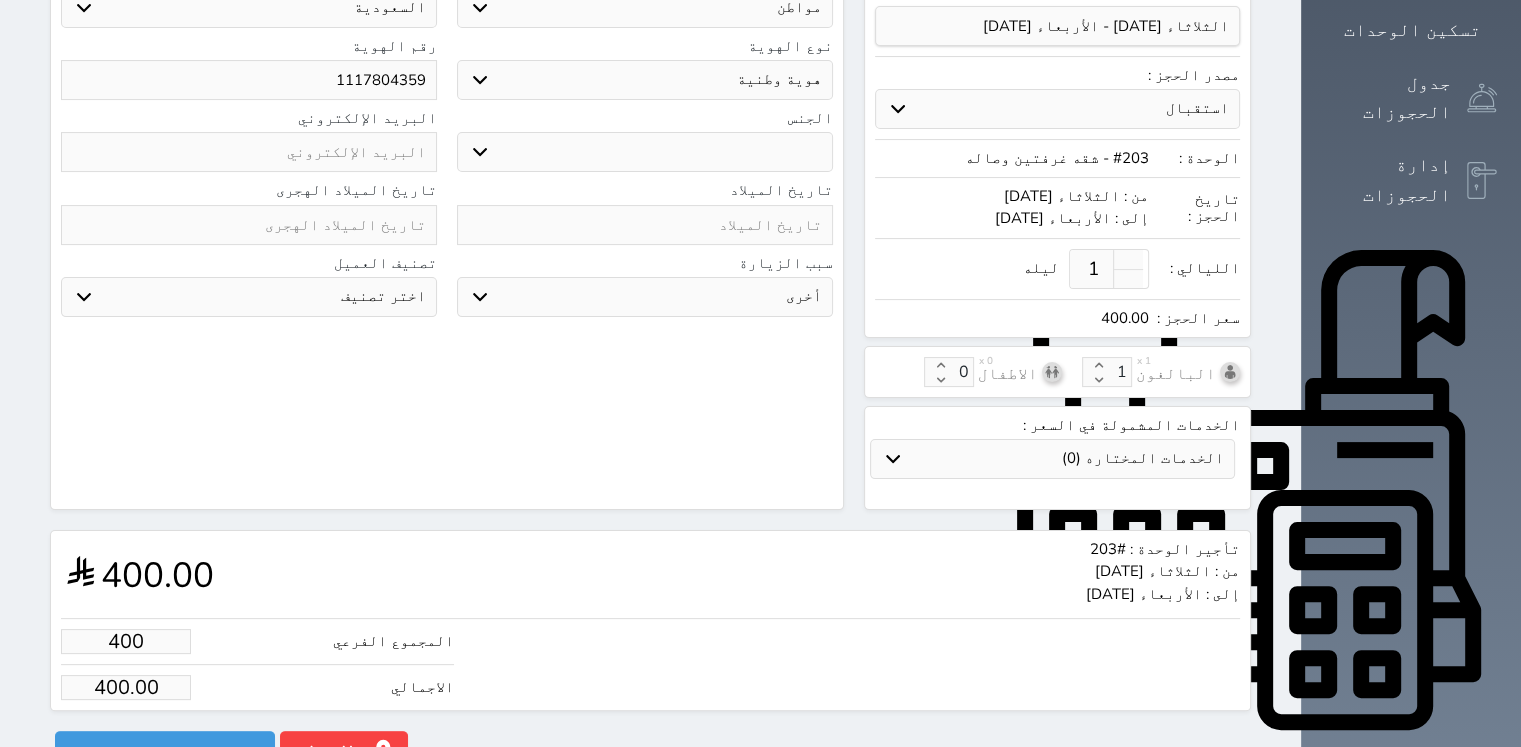 type on "40" 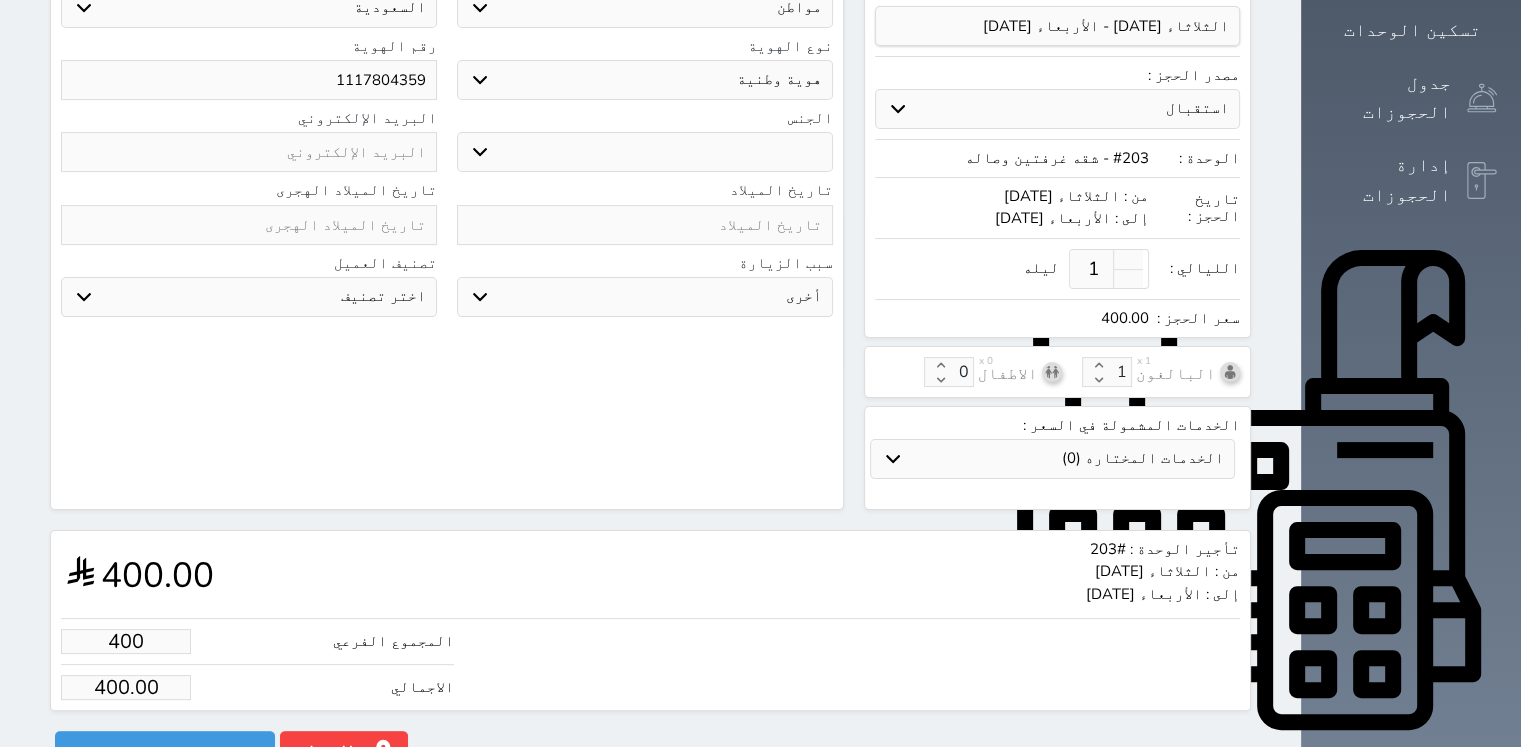 type on "40.00" 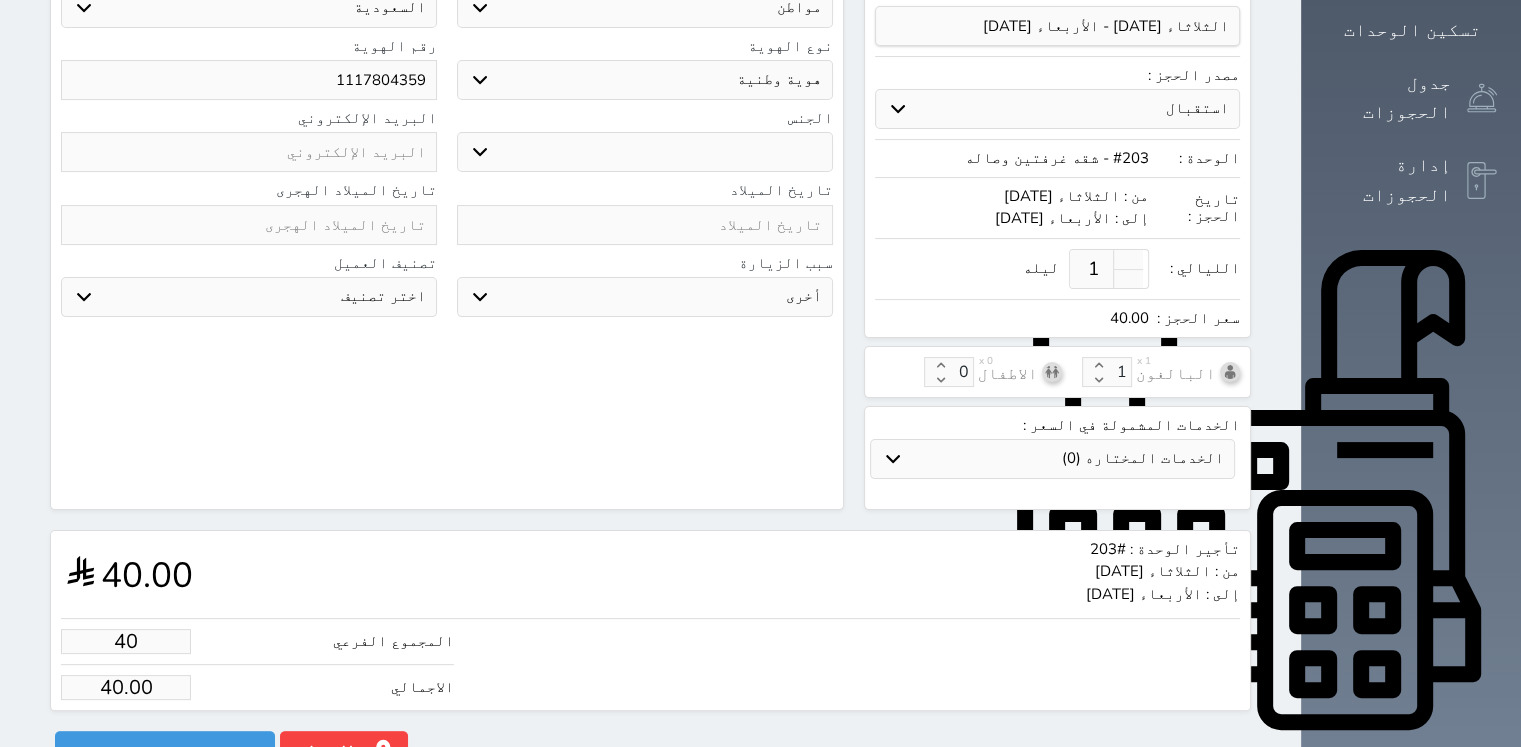 type on "4" 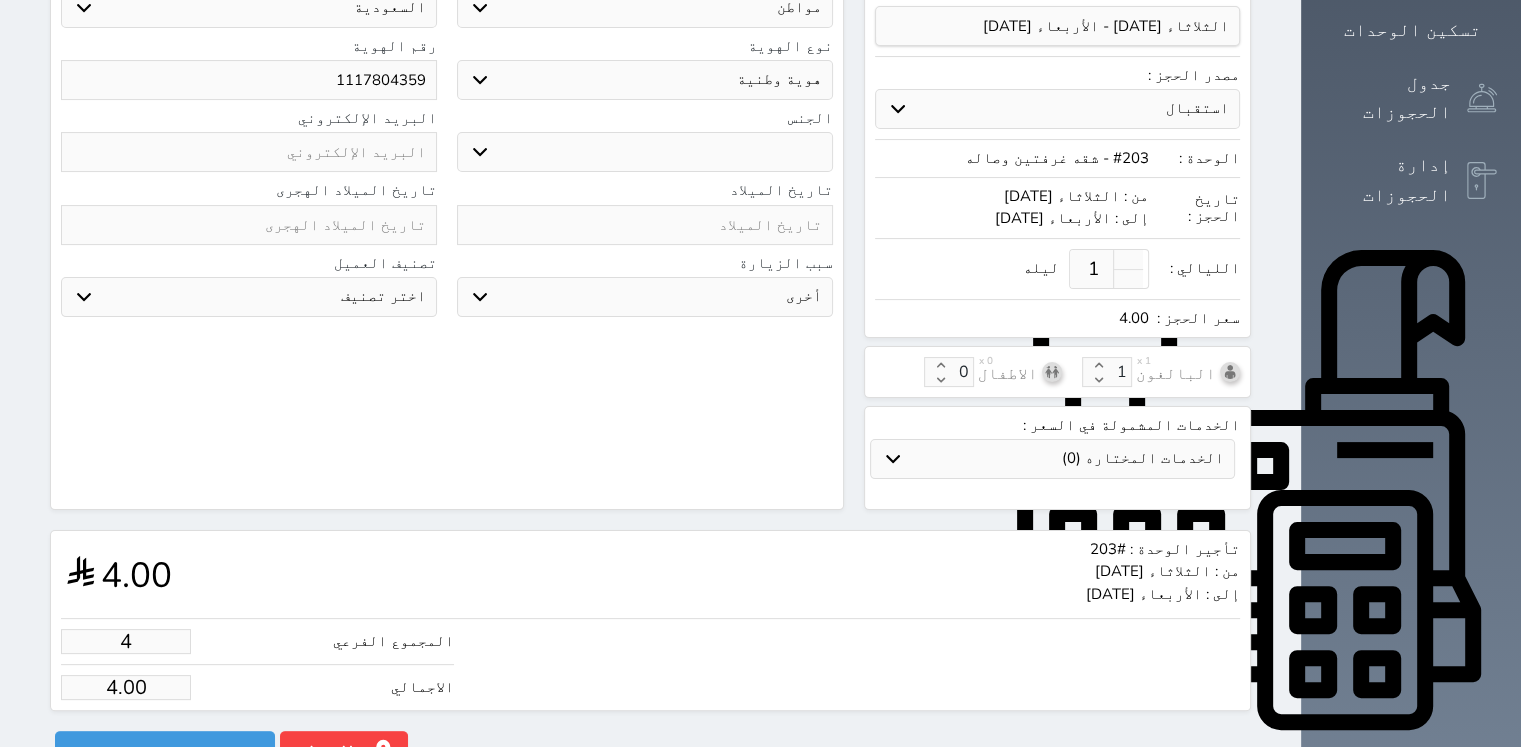 type on "1" 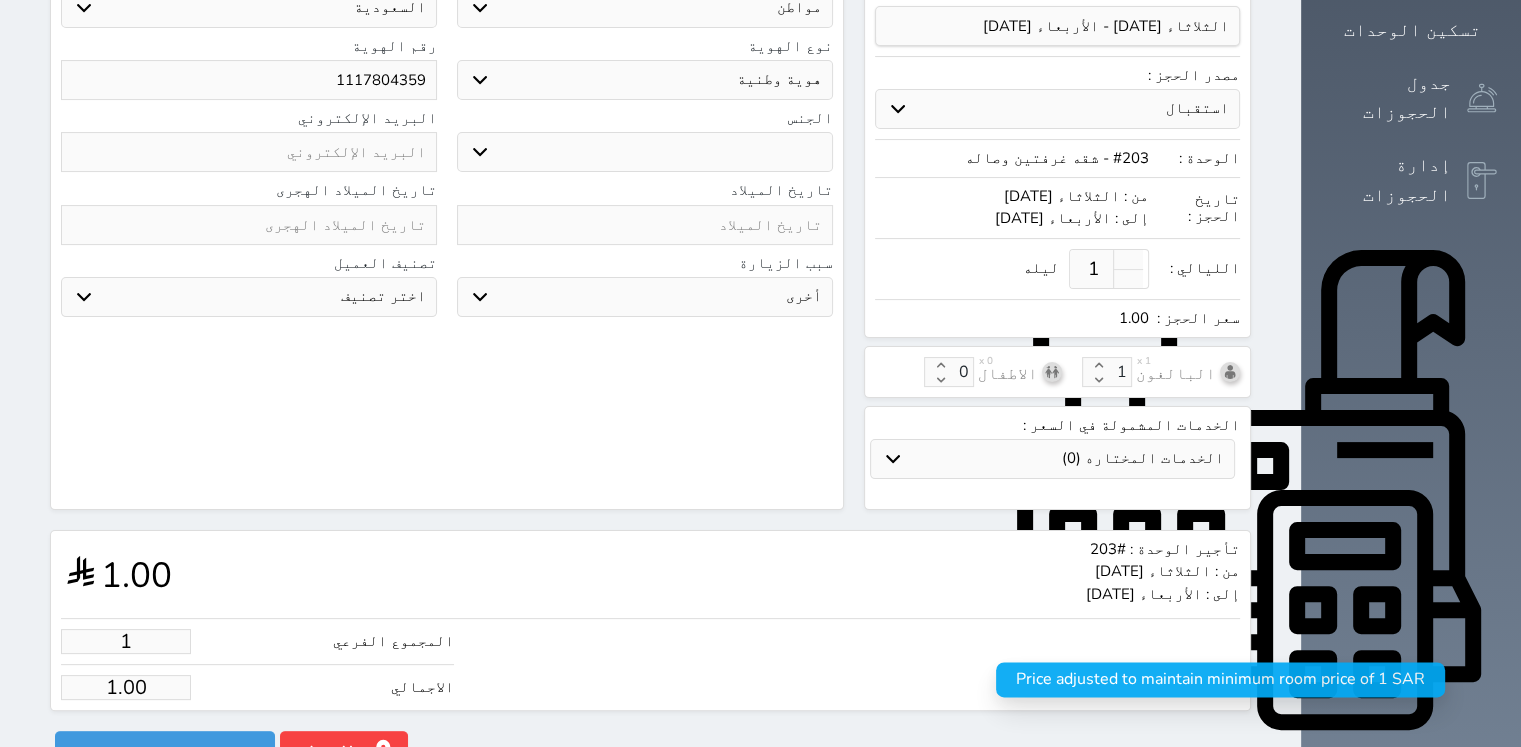 type 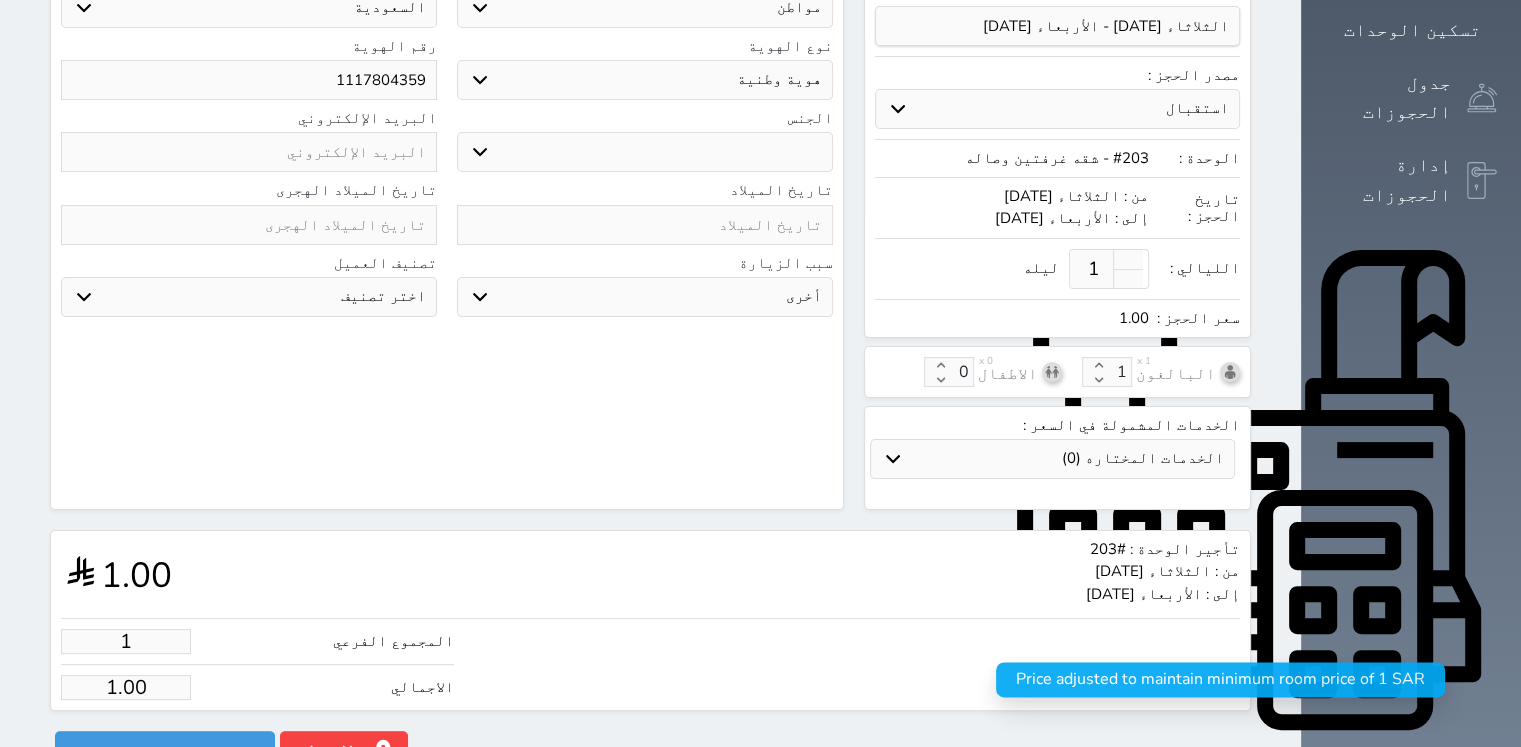 select 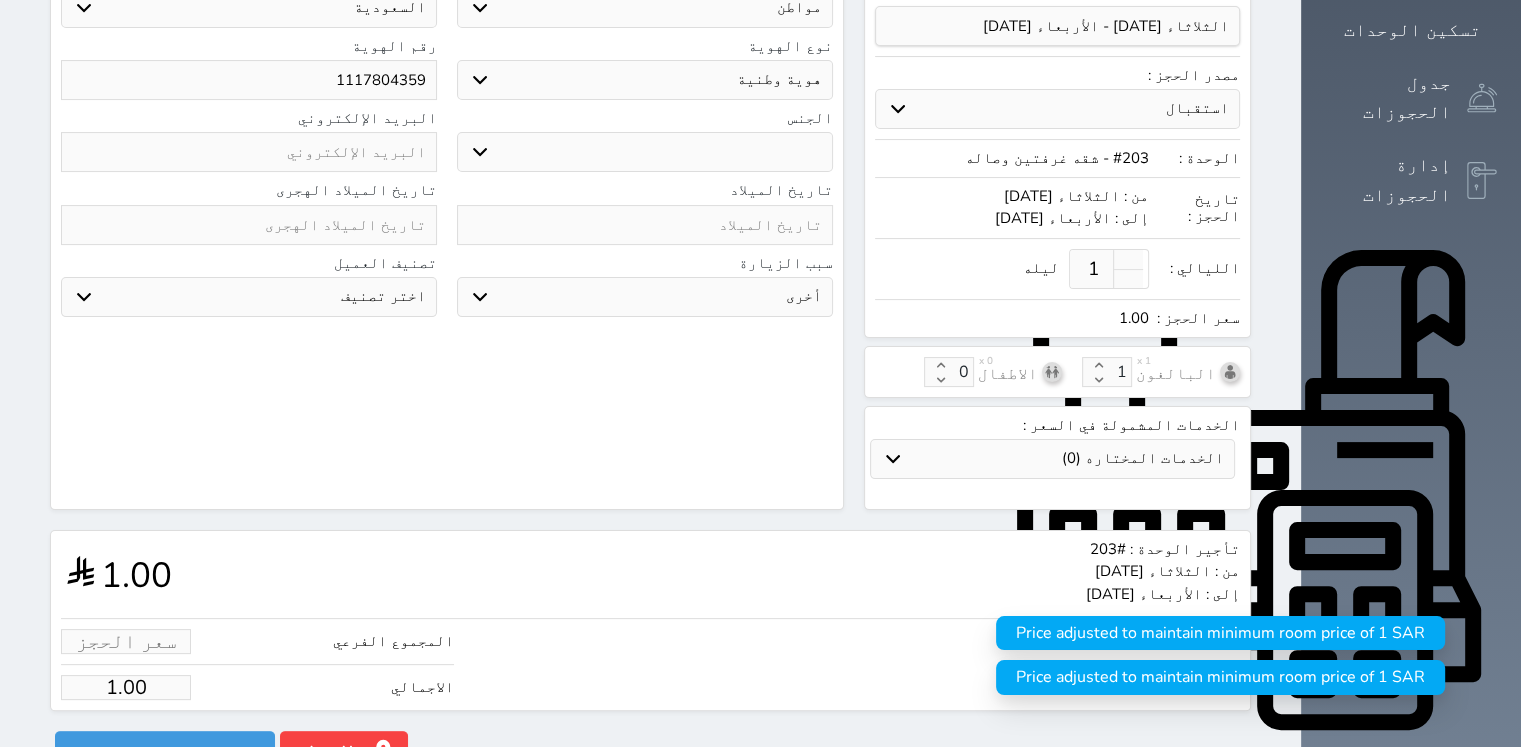 type on "2" 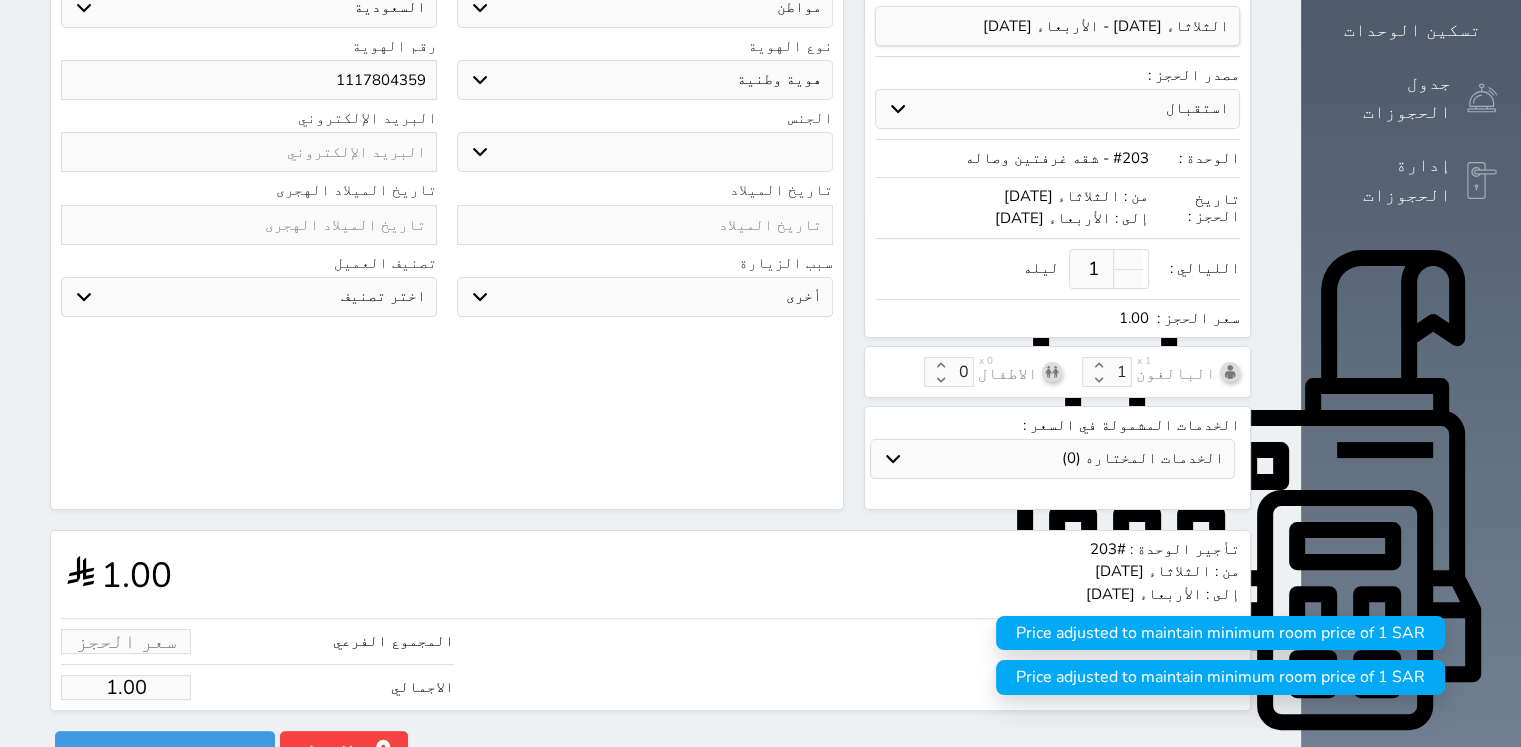 type on "2.00" 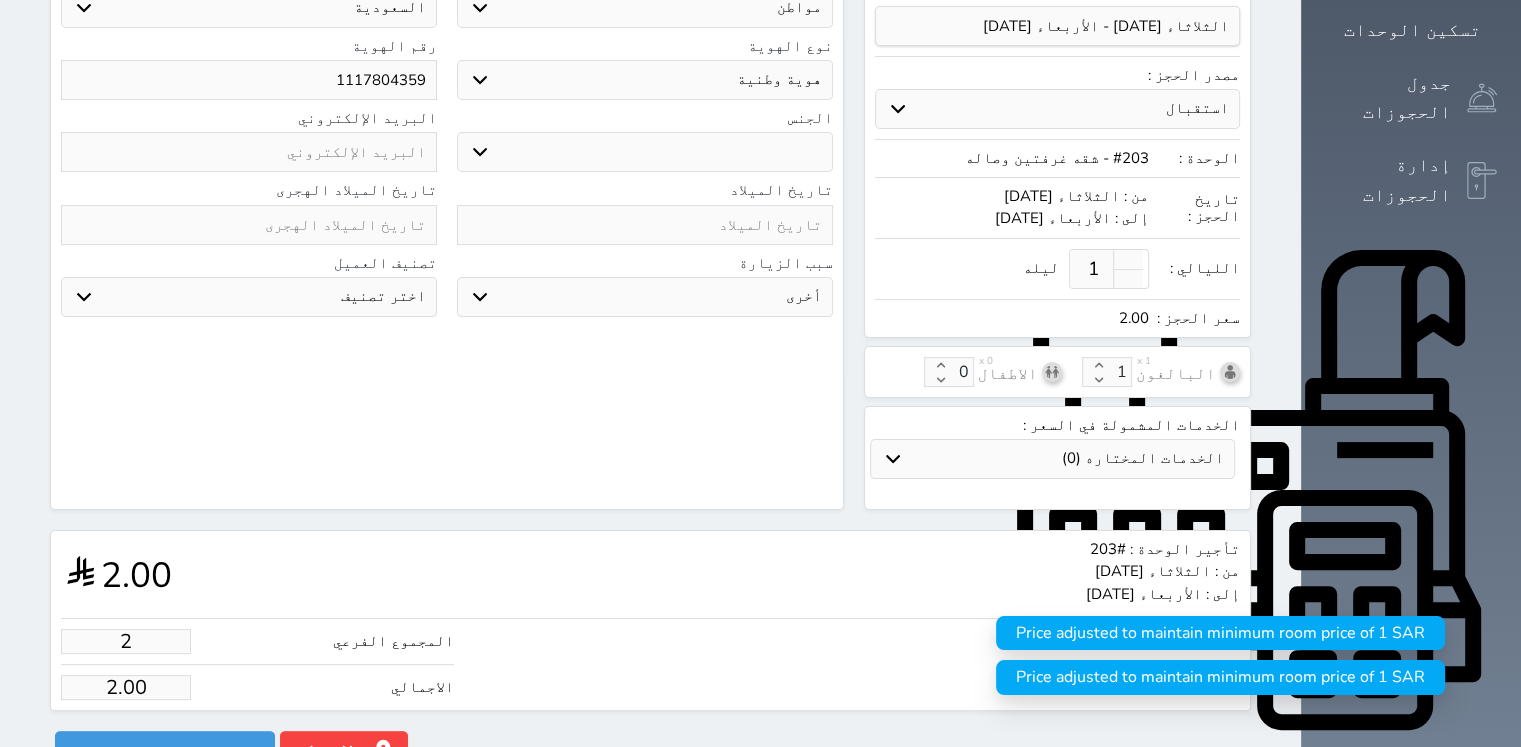 type on "20" 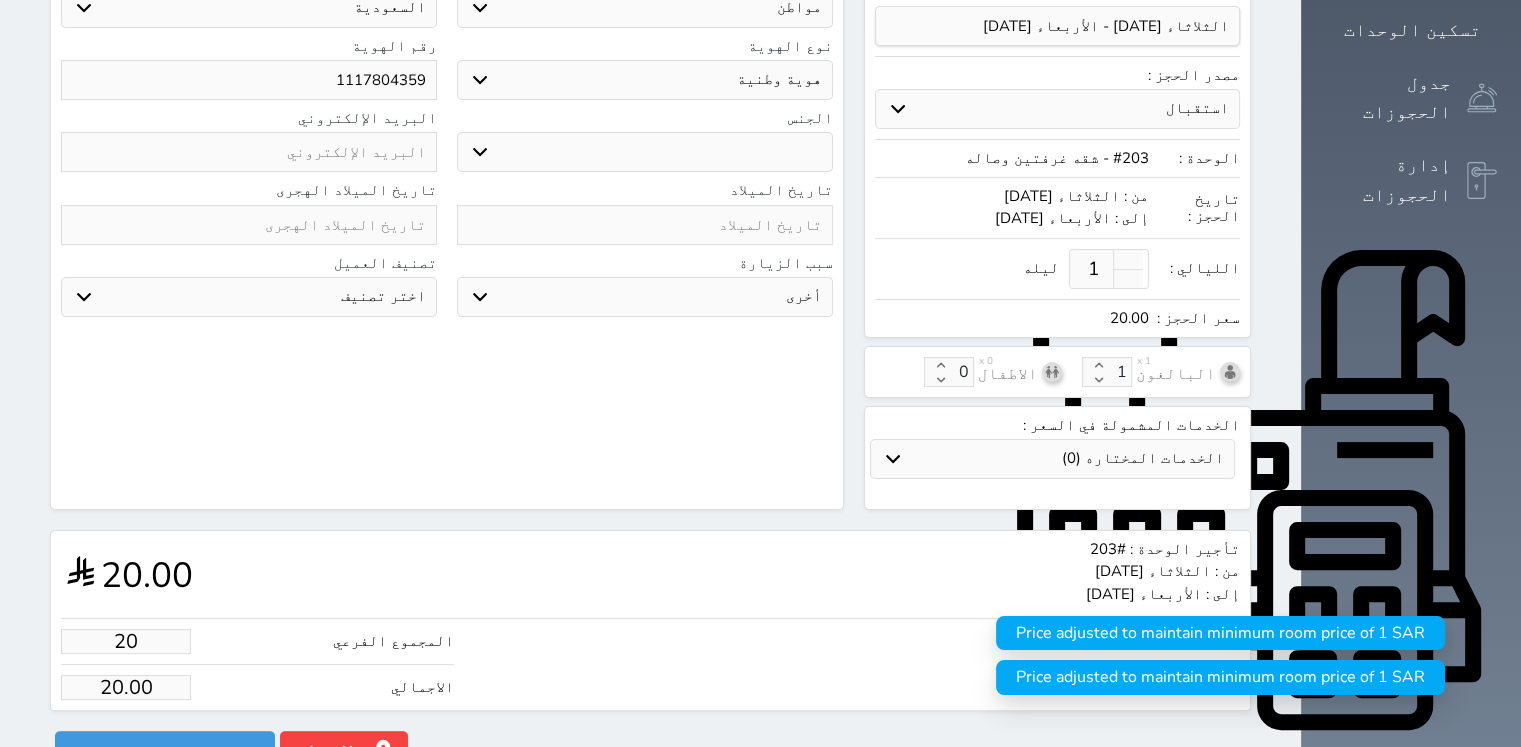 type on "200" 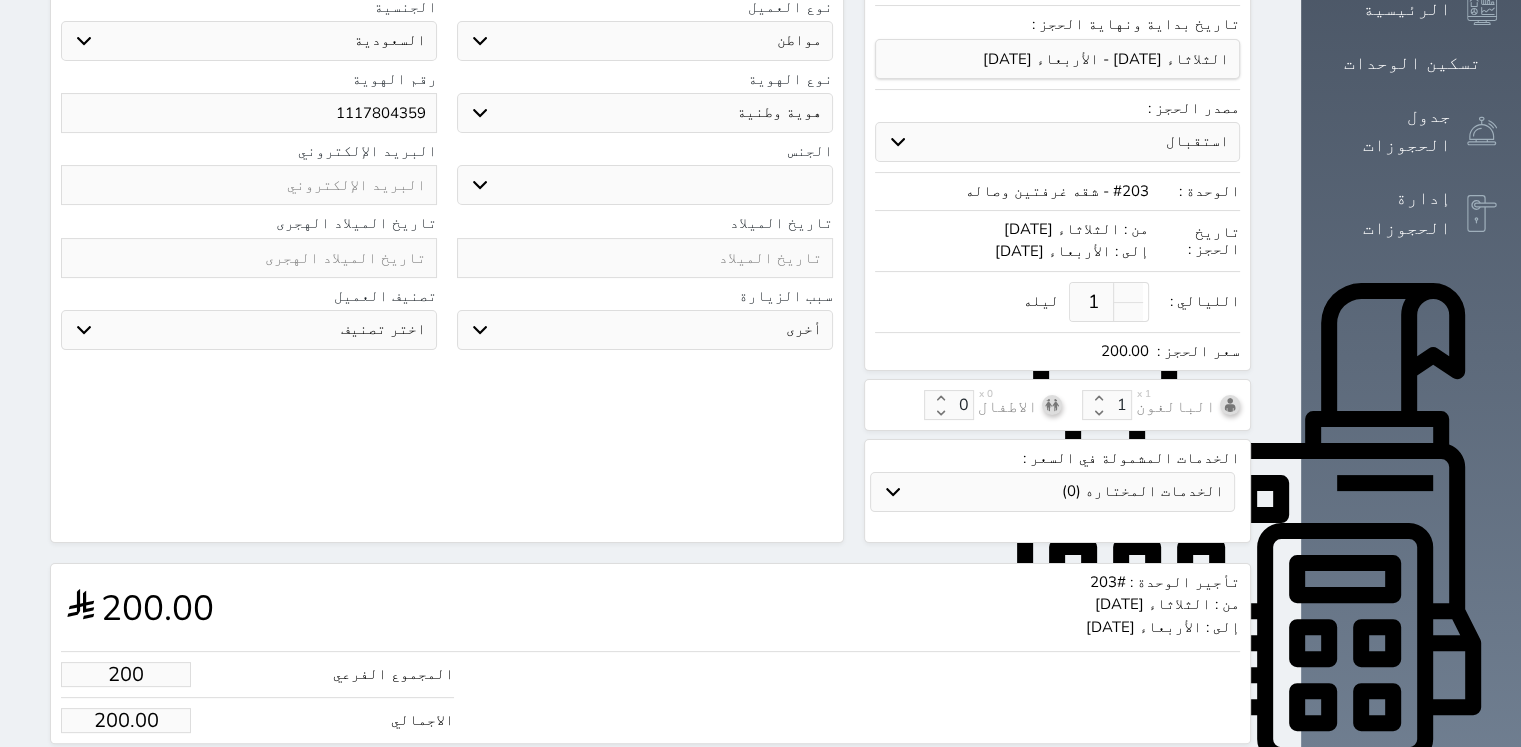 scroll, scrollTop: 393, scrollLeft: 0, axis: vertical 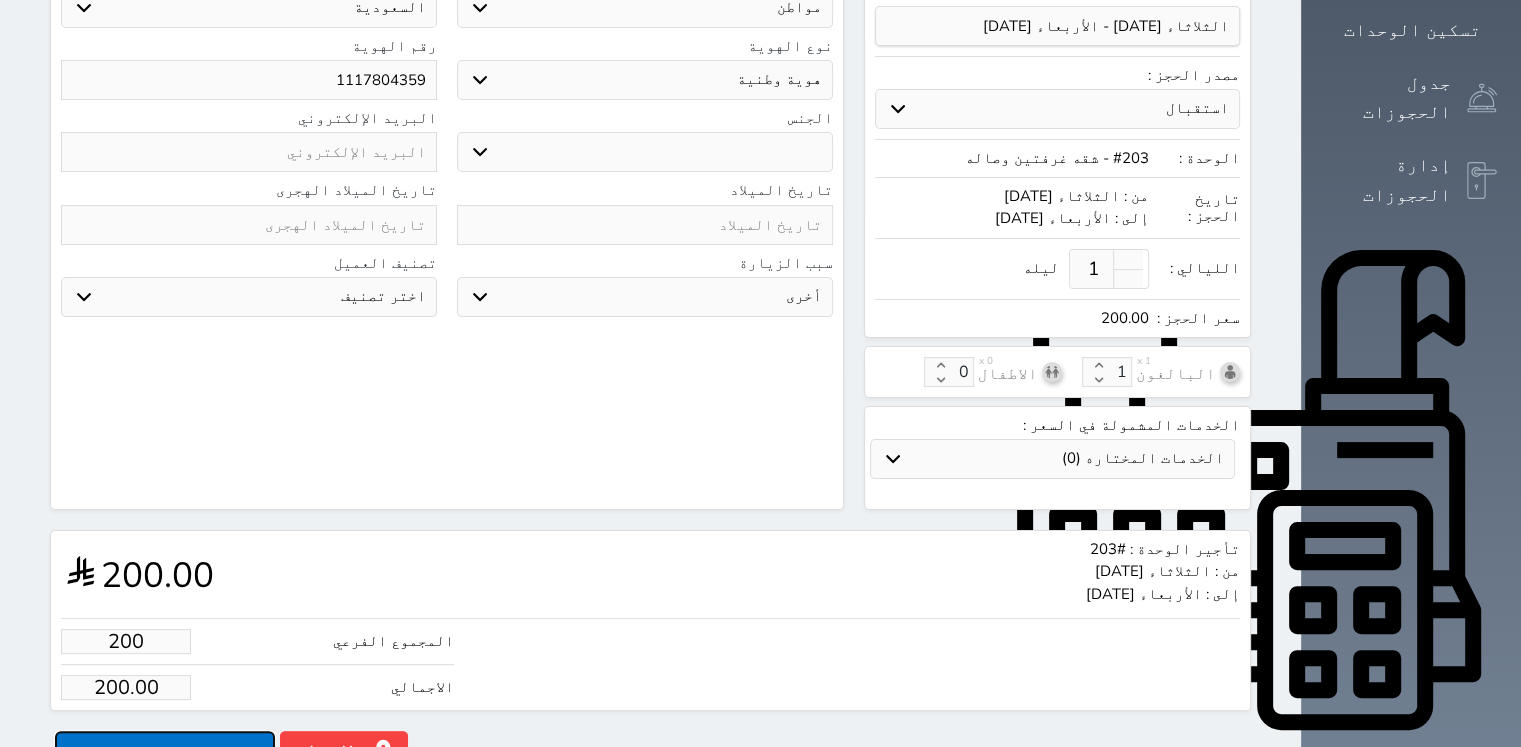 type on "200.00" 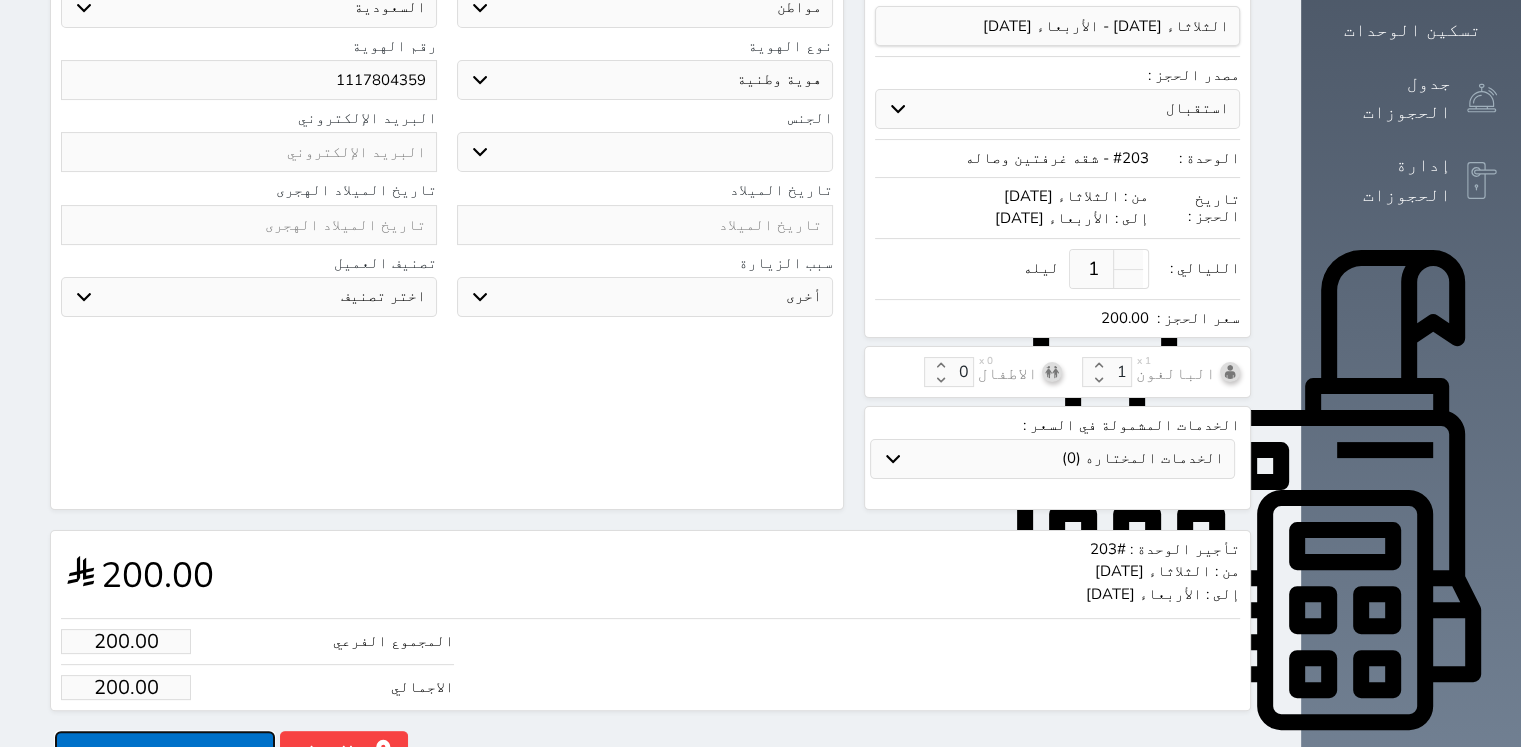 click on "حجز" at bounding box center (165, 748) 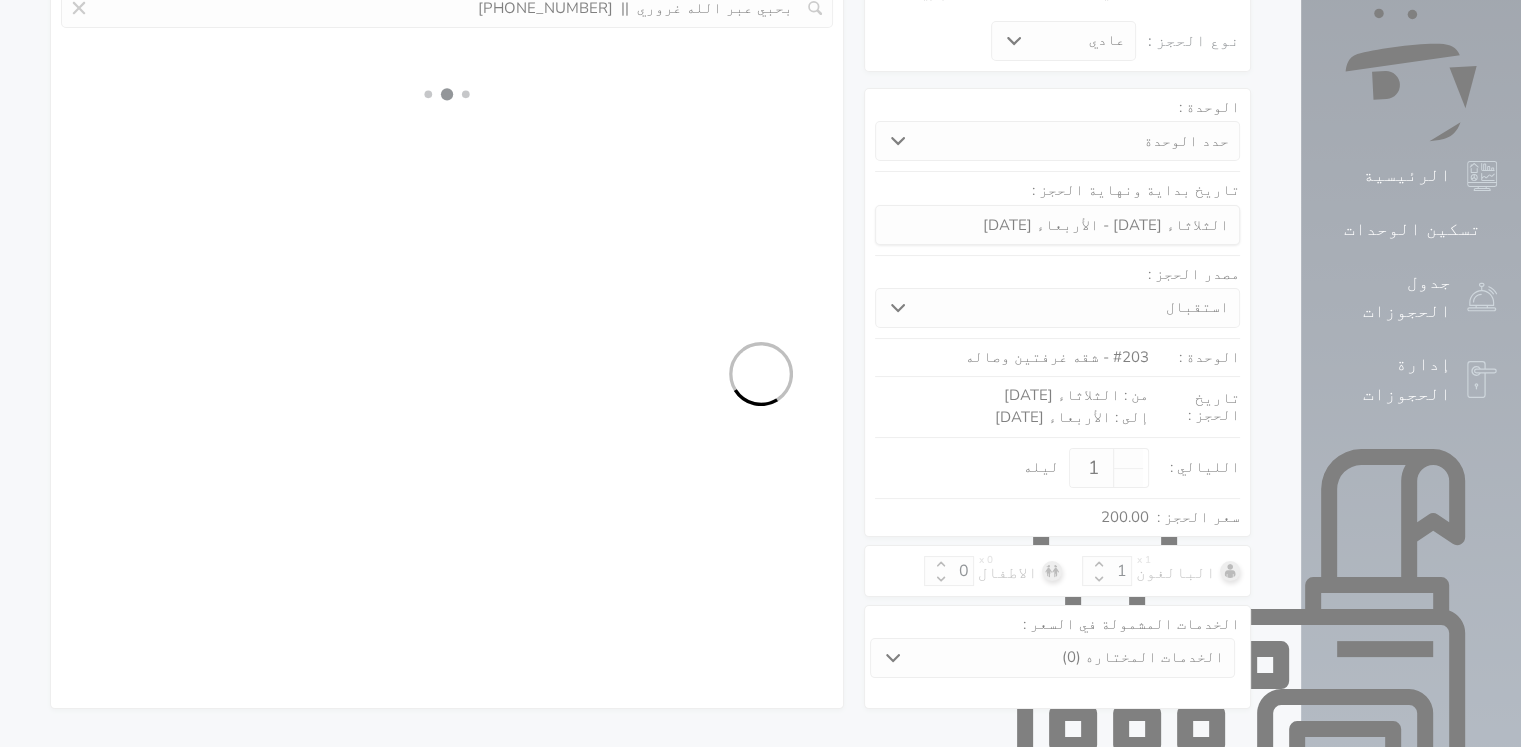 scroll, scrollTop: 230, scrollLeft: 0, axis: vertical 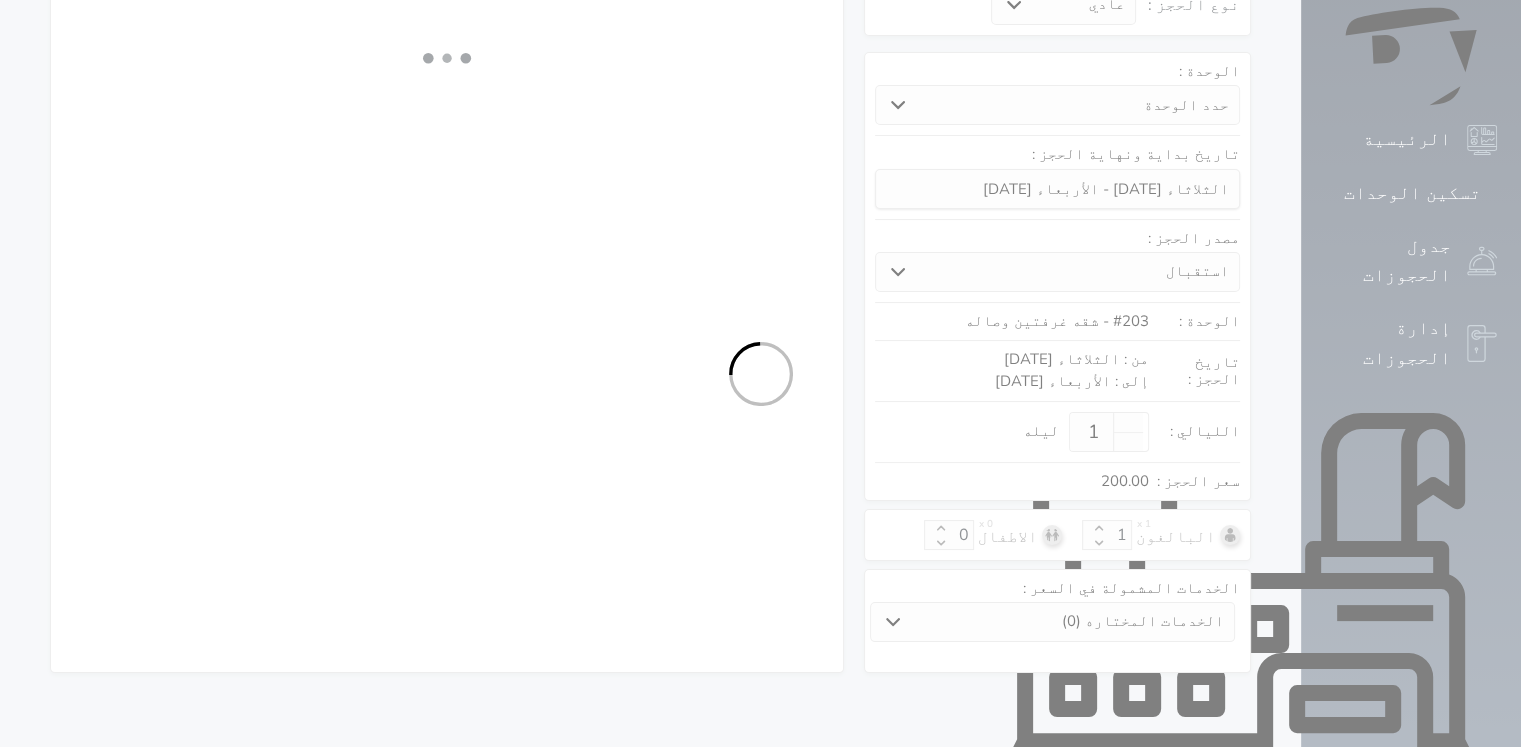 select on "1" 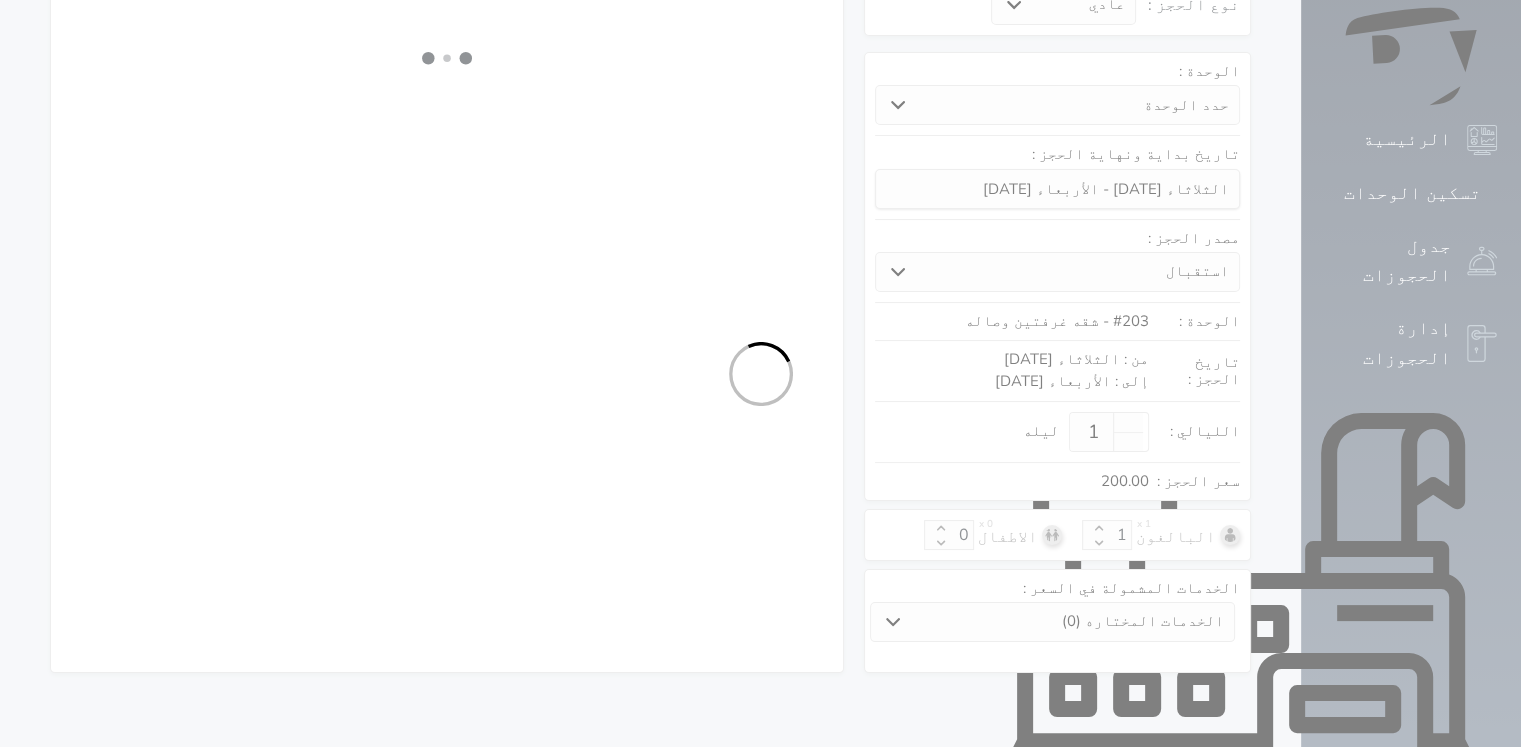 select on "113" 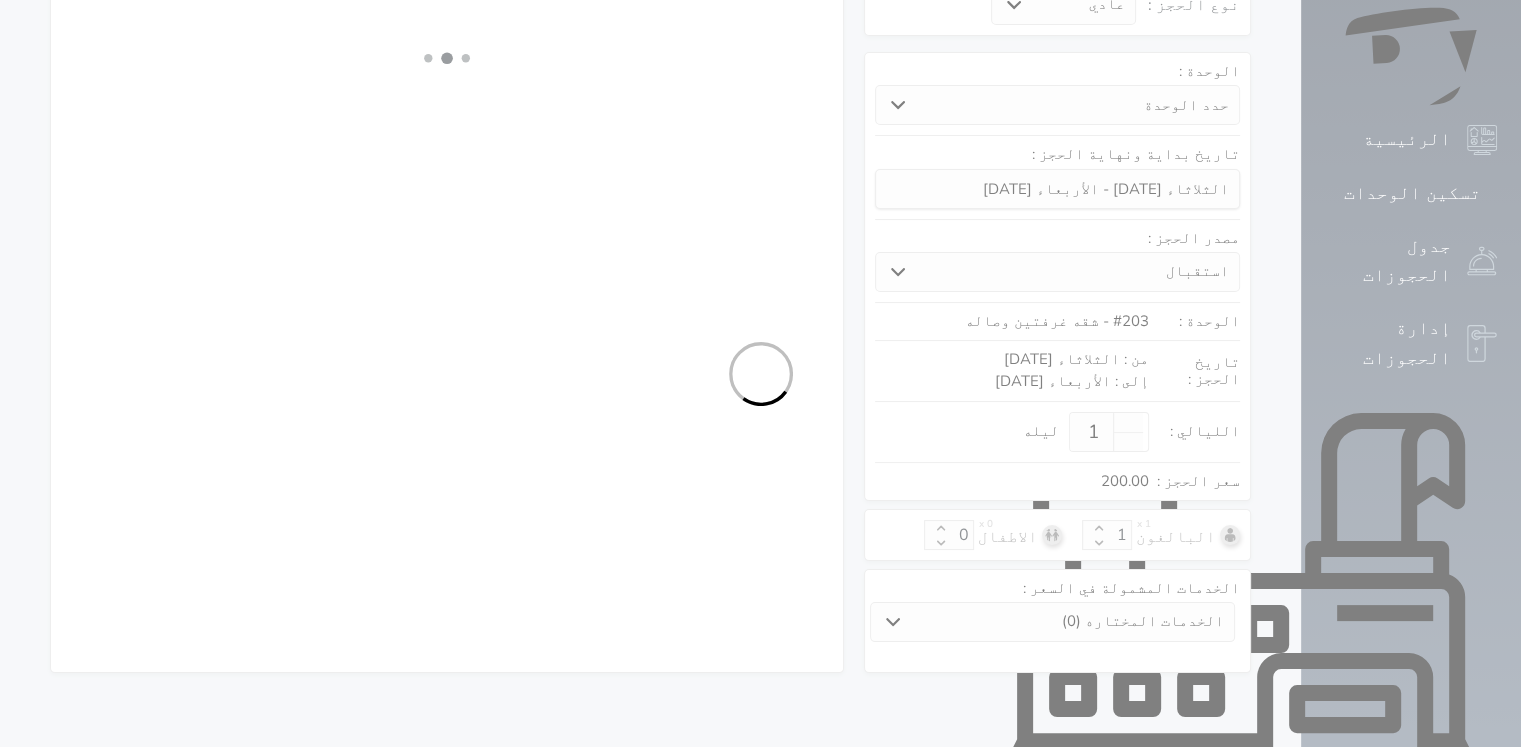 select on "1" 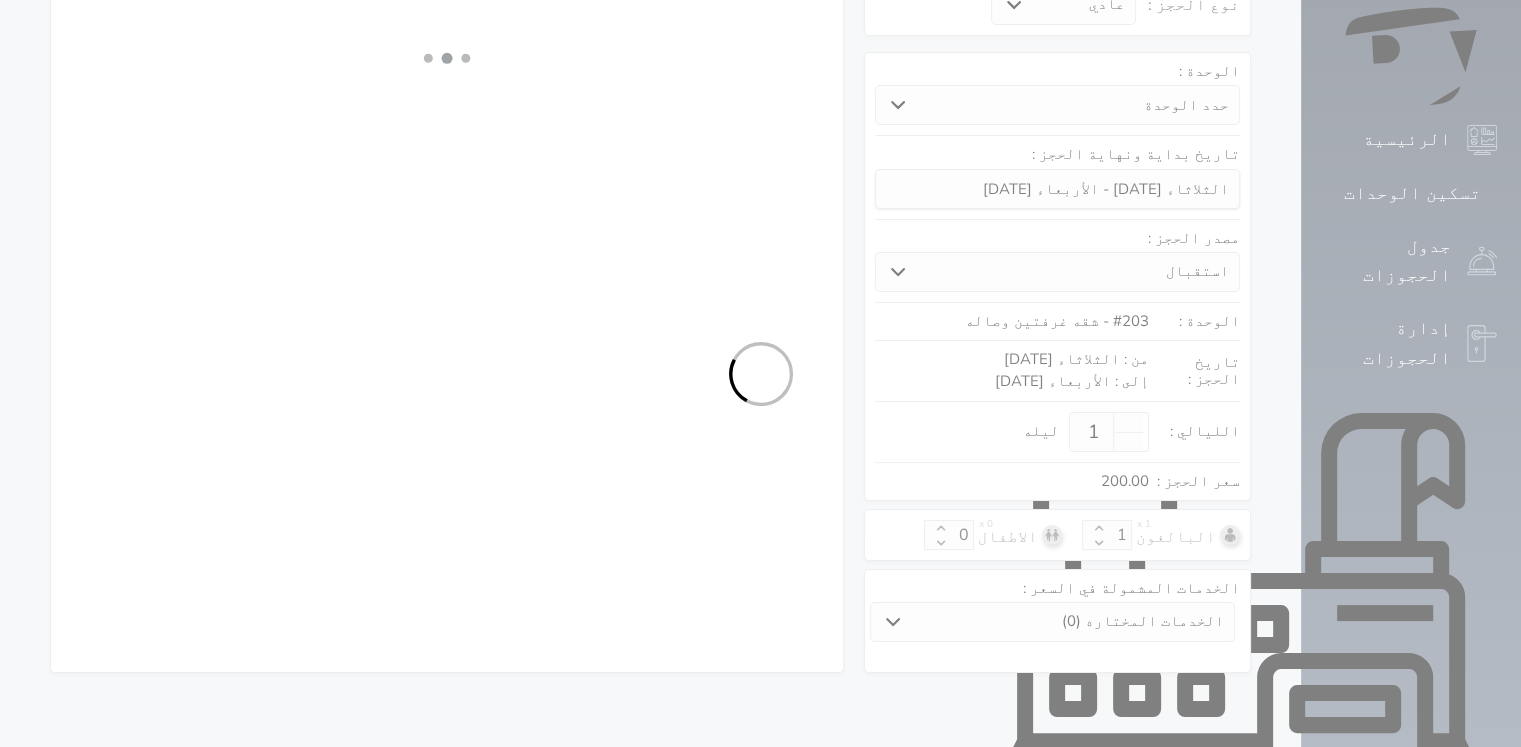 select 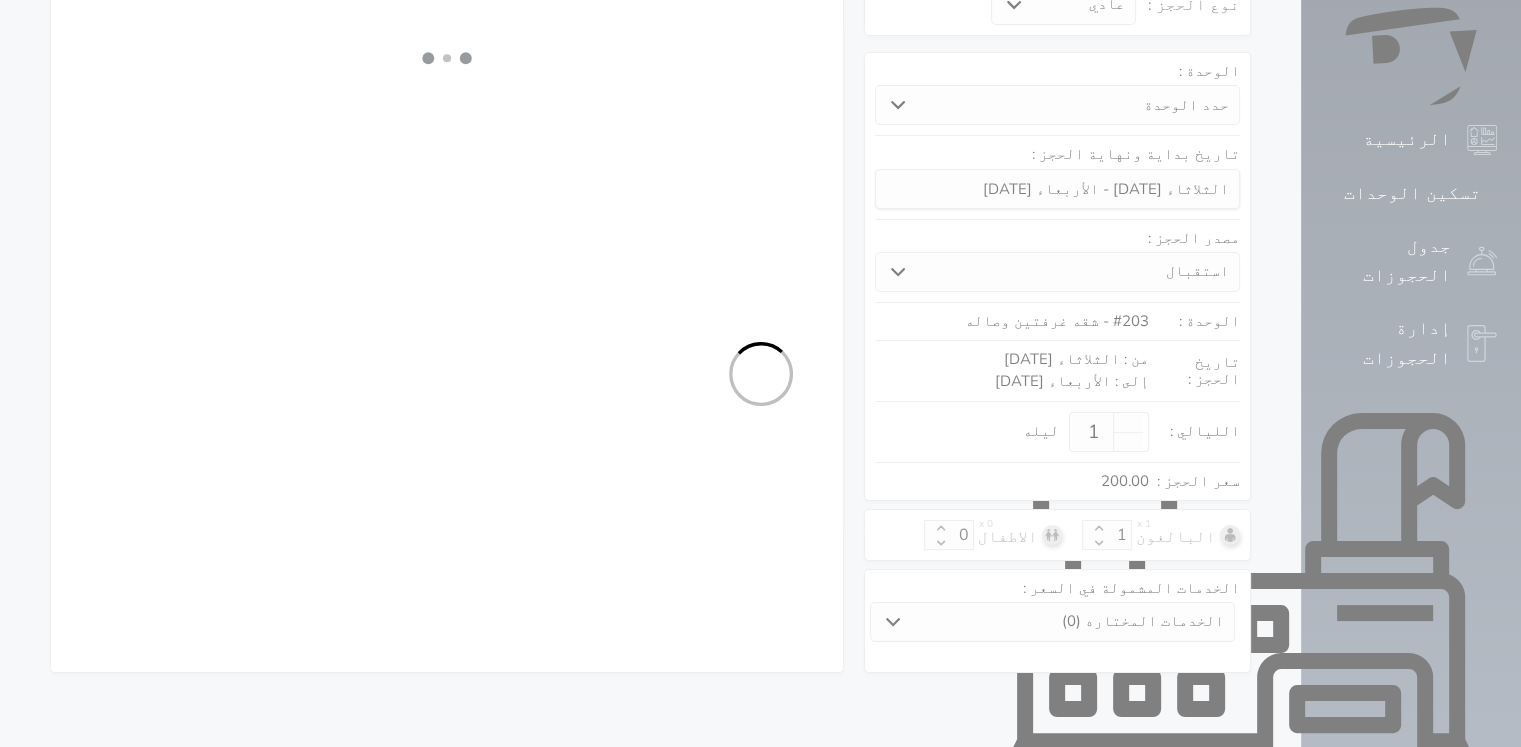 select on "7" 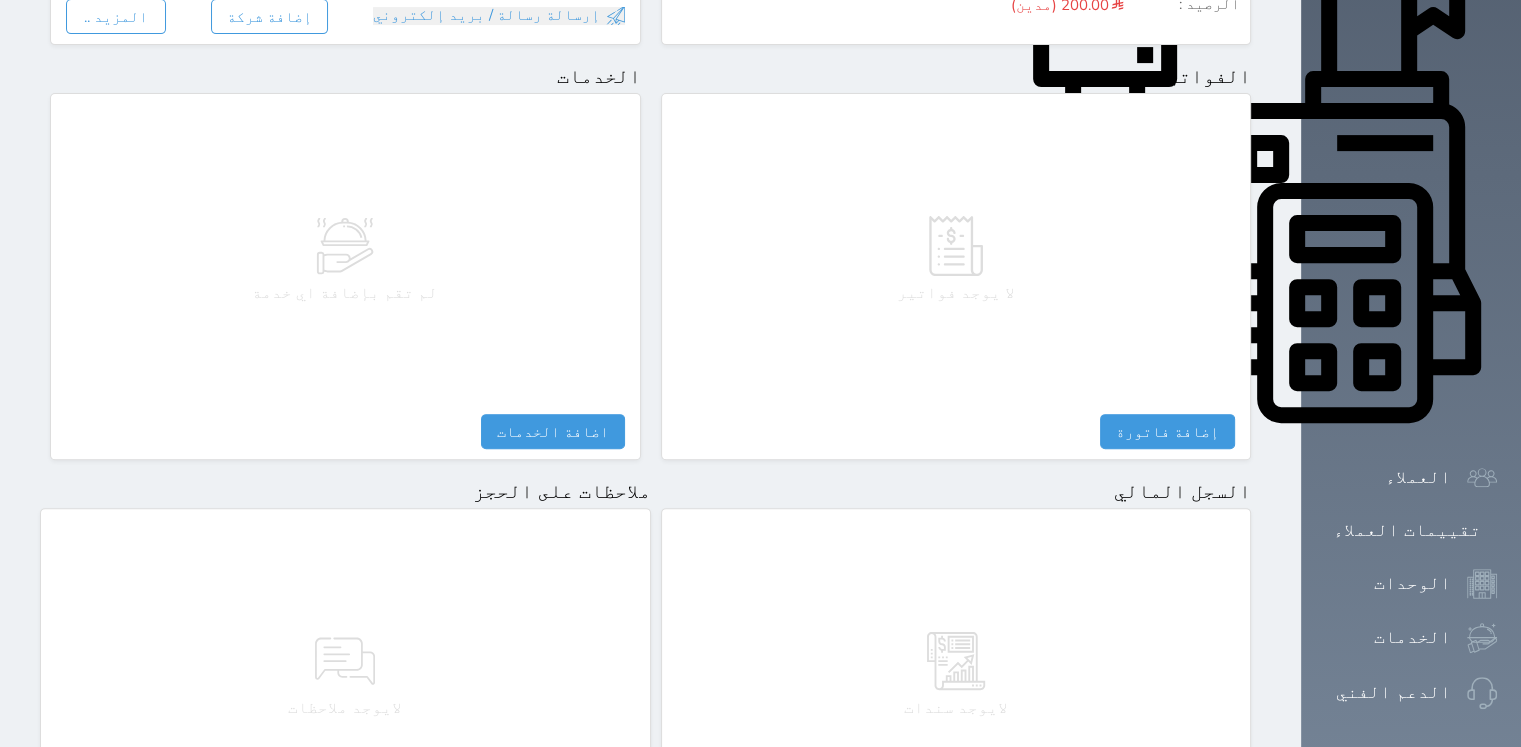 scroll, scrollTop: 897, scrollLeft: 0, axis: vertical 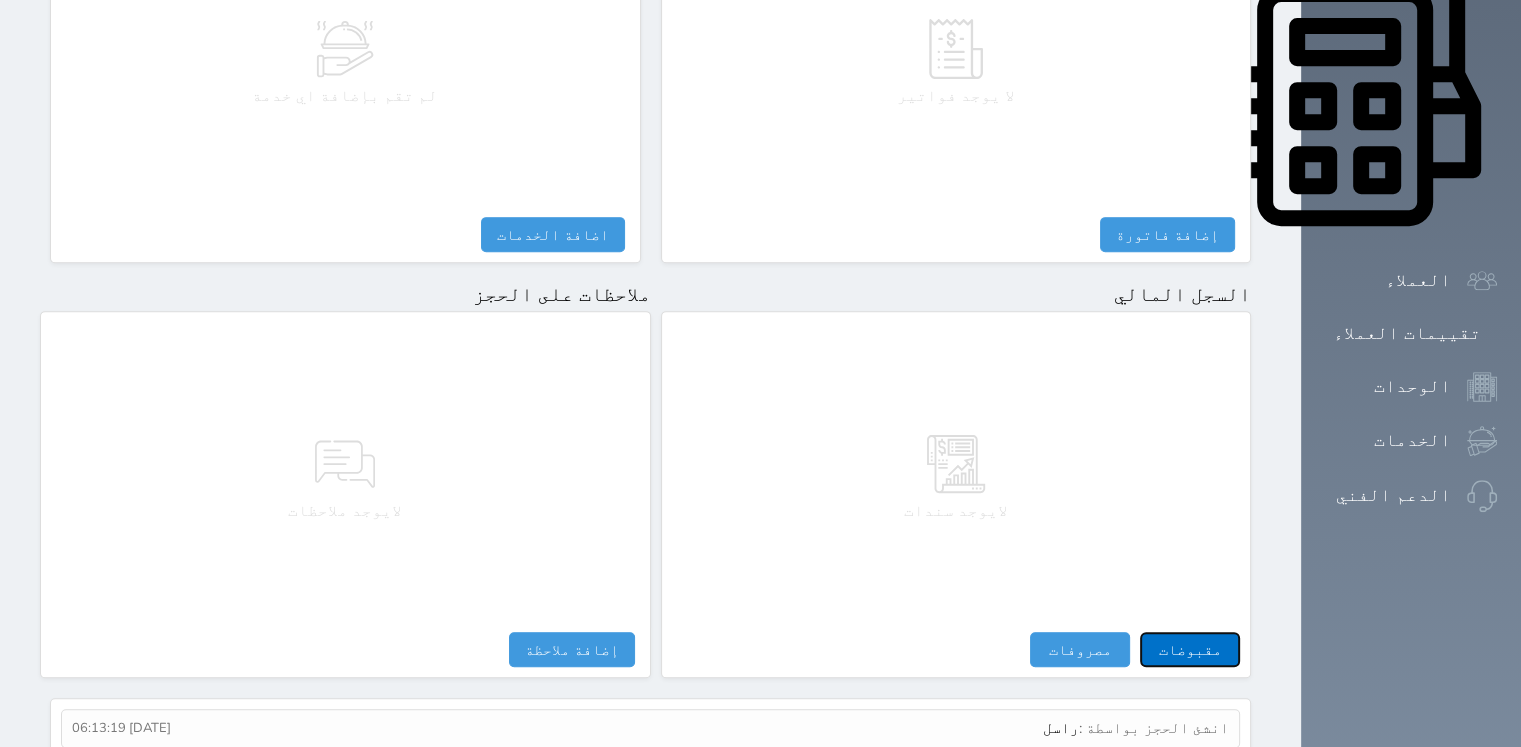 click on "مقبوضات" at bounding box center [1190, 649] 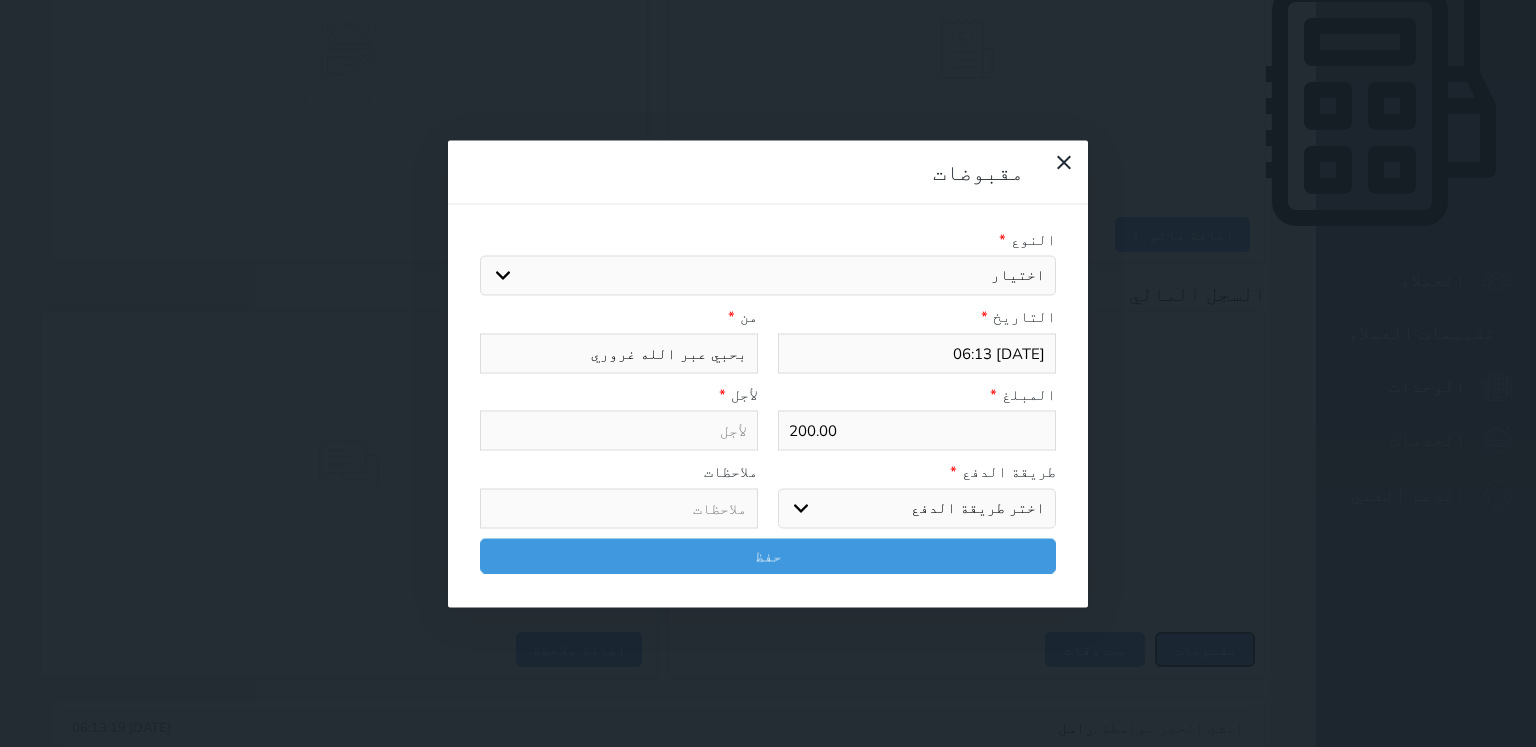 select 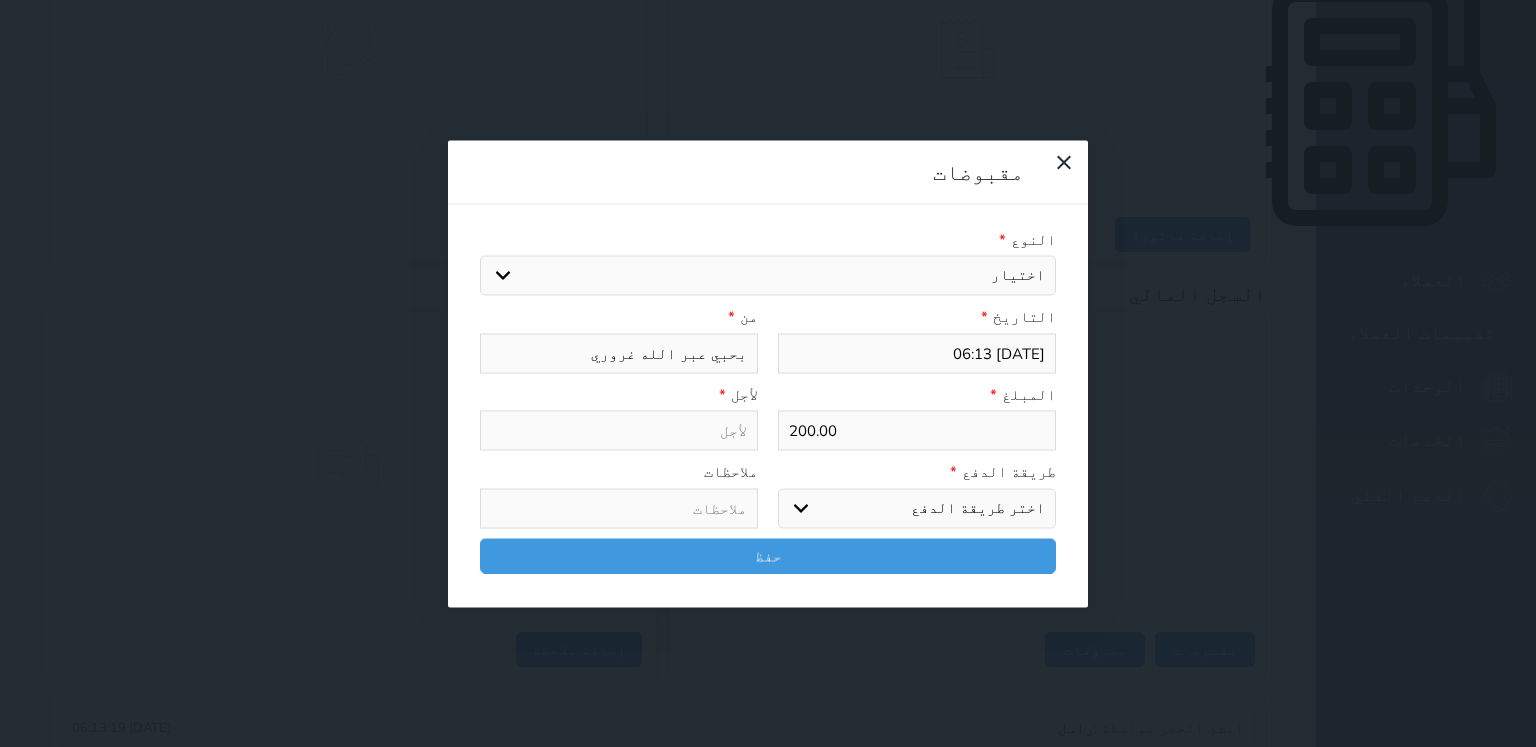 click on "اختيار   مقبوضات عامة قيمة إيجار فواتير تامين عربون لا ينطبق آخر مغسلة واي فاي - الإنترنت مواقف السيارات طعام الأغذية والمشروبات مشروبات المشروبات الباردة المشروبات الساخنة الإفطار غداء عشاء مخبز و كعك حمام سباحة الصالة الرياضية سبا و خدمات الجمال اختيار وإسقاط (خدمات النقل) ميني بار كابل - تلفزيون سرير إضافي تصفيف الشعر التسوق خدمات الجولات السياحية المنظمة خدمات الدليل السياحي" at bounding box center (768, 276) 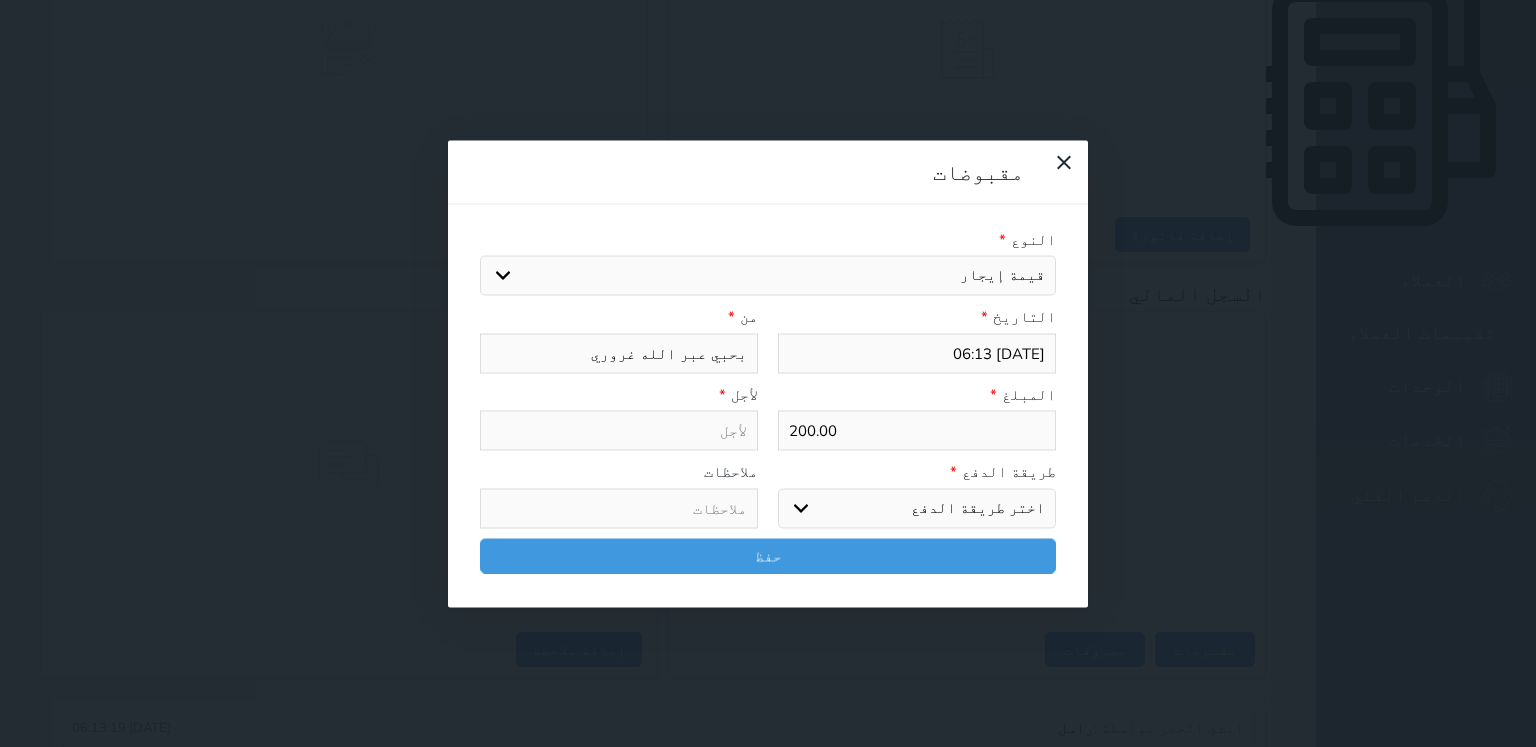 click on "اختيار   مقبوضات عامة قيمة إيجار فواتير تامين عربون لا ينطبق آخر مغسلة واي فاي - الإنترنت مواقف السيارات طعام الأغذية والمشروبات مشروبات المشروبات الباردة المشروبات الساخنة الإفطار غداء عشاء مخبز و كعك حمام سباحة الصالة الرياضية سبا و خدمات الجمال اختيار وإسقاط (خدمات النقل) ميني بار كابل - تلفزيون سرير إضافي تصفيف الشعر التسوق خدمات الجولات السياحية المنظمة خدمات الدليل السياحي" at bounding box center (768, 276) 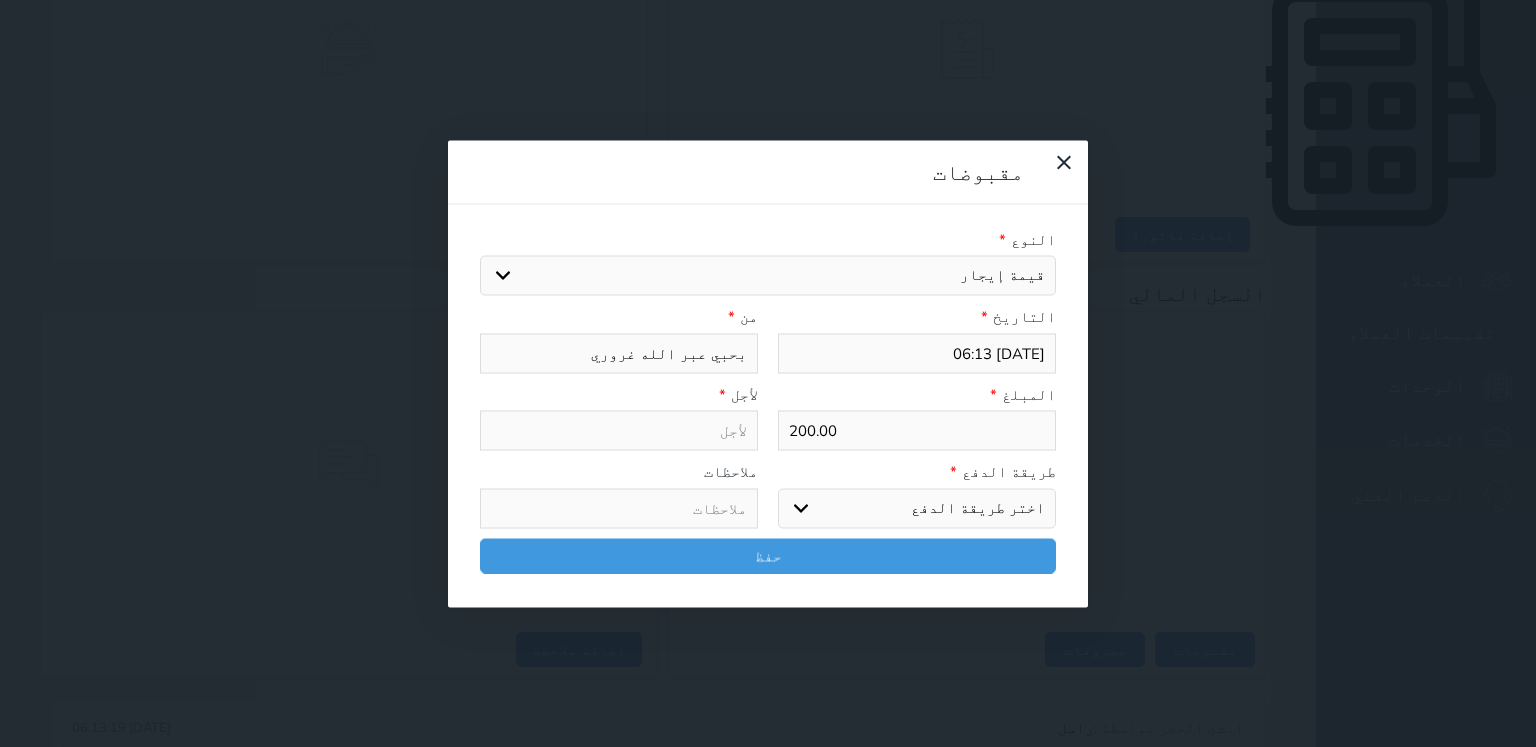 type on "قيمة إيجار - الوحدة - 203" 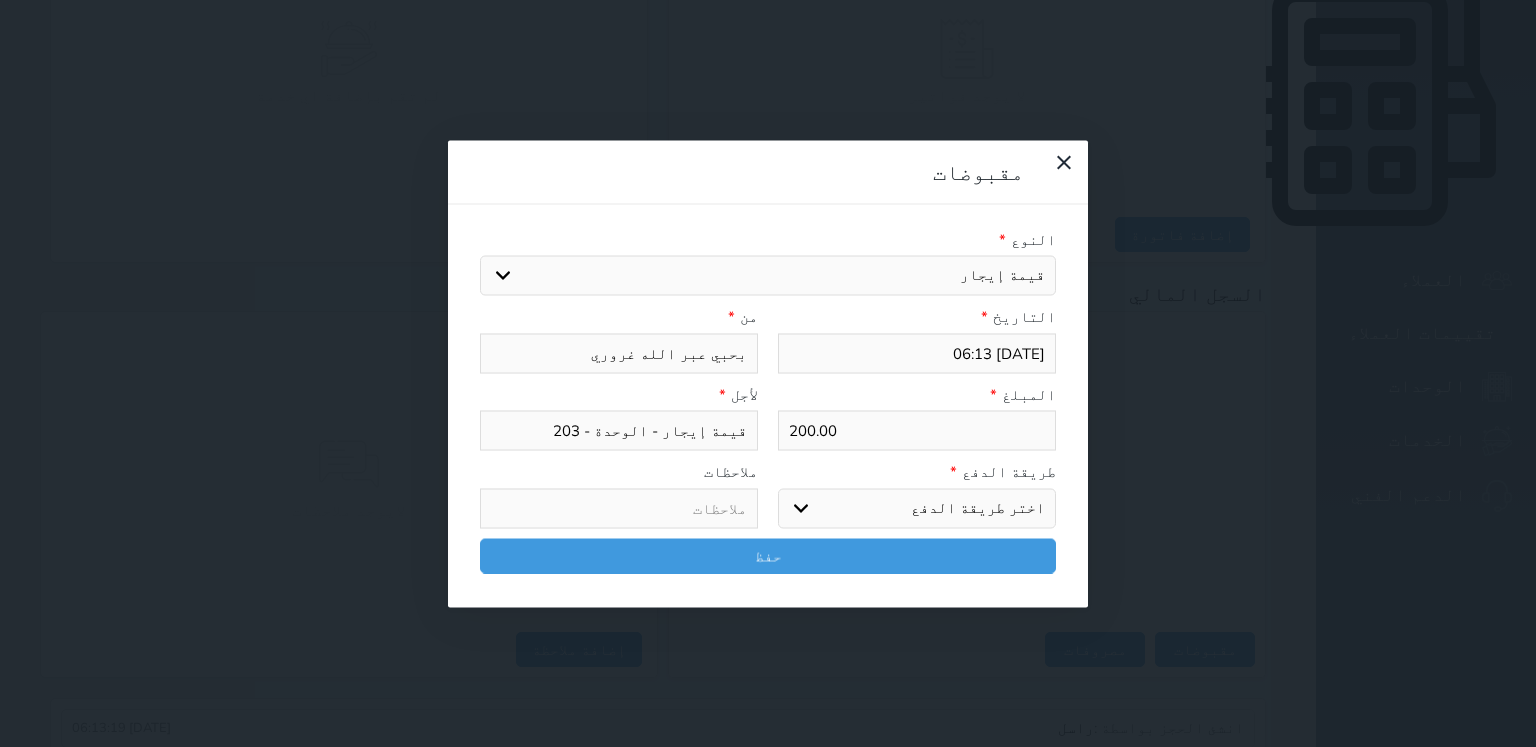 click on "اختر طريقة الدفع   دفع نقدى   تحويل بنكى   مدى   بطاقة ائتمان   آجل" at bounding box center [917, 508] 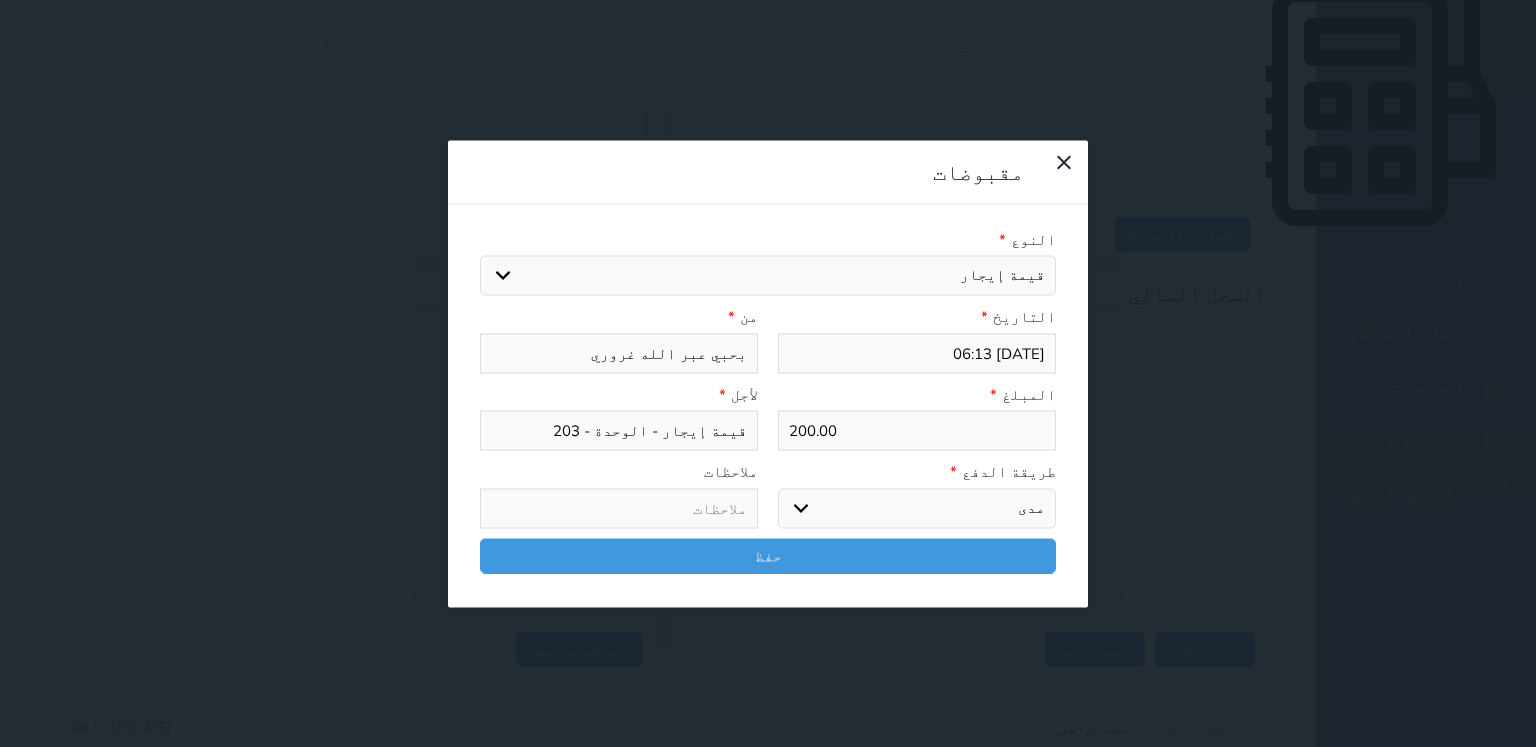 click on "اختر طريقة الدفع   دفع نقدى   تحويل بنكى   مدى   بطاقة ائتمان   آجل" at bounding box center (917, 508) 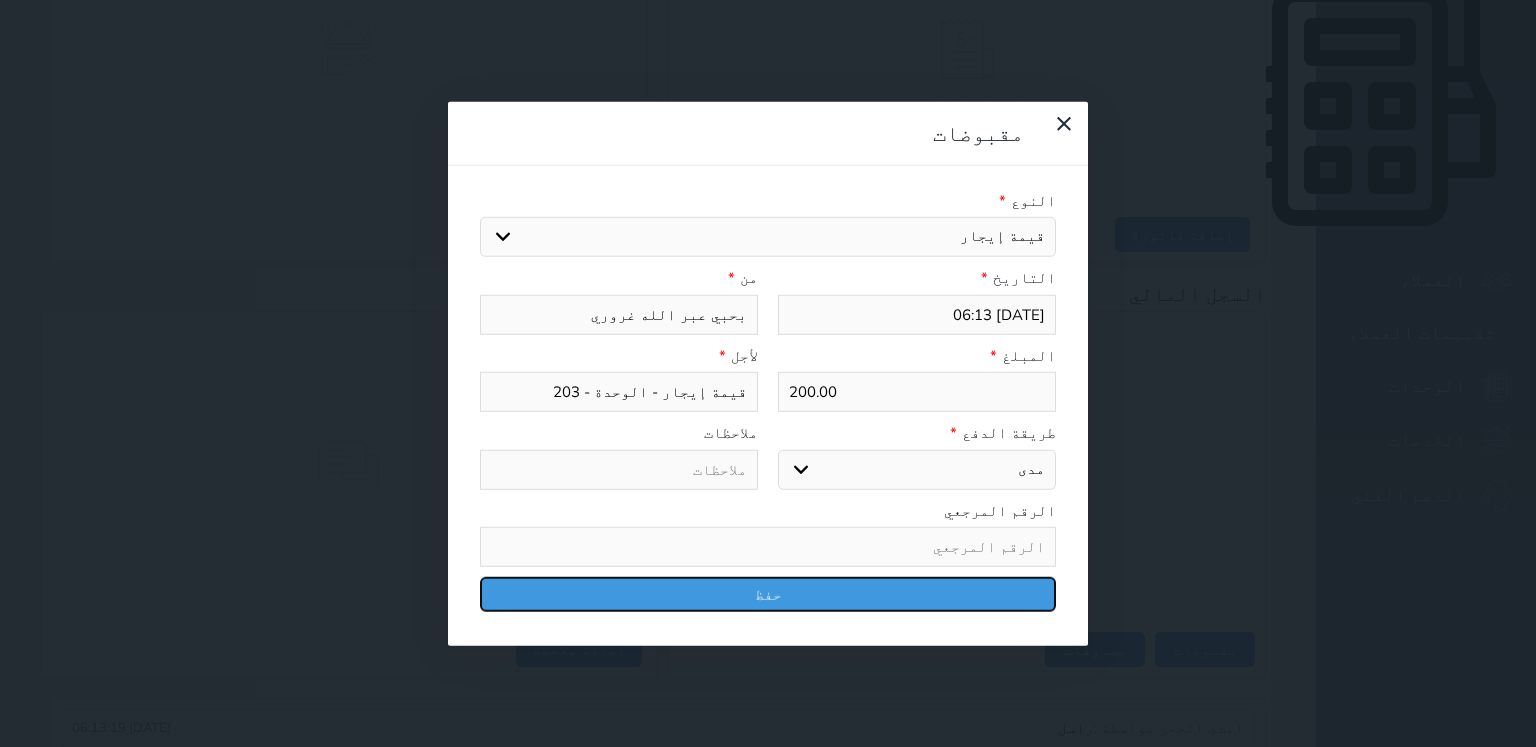 click on "حفظ" at bounding box center [768, 594] 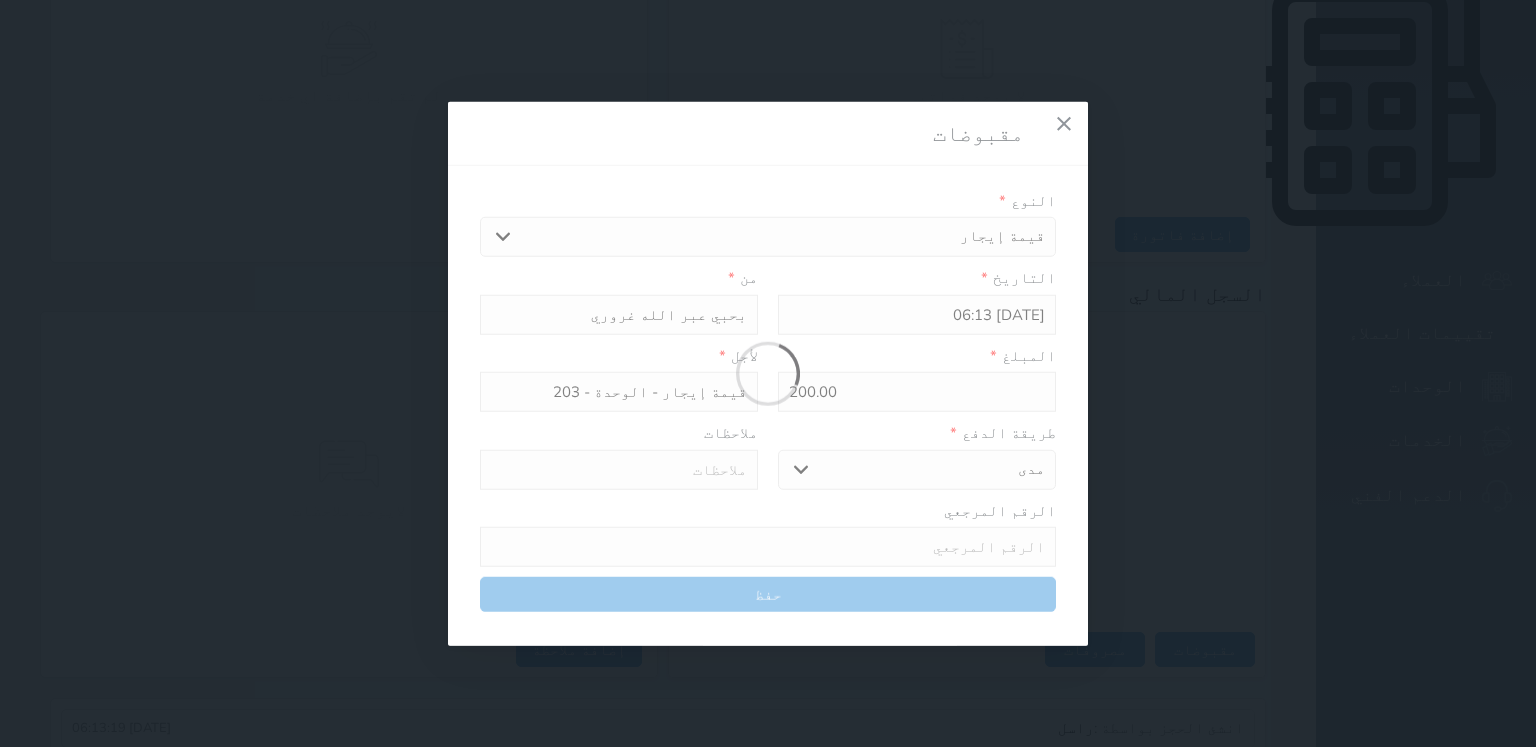 select 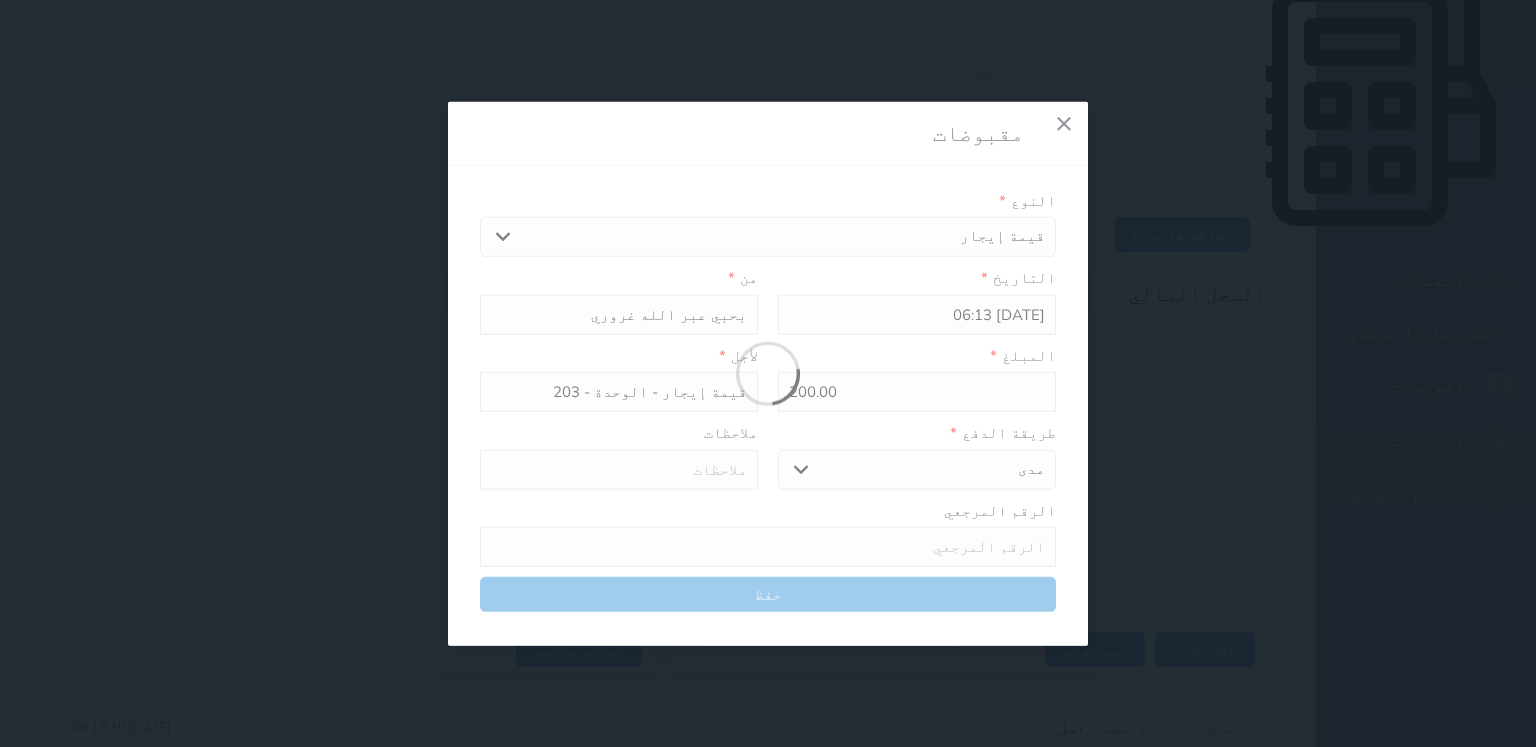 type 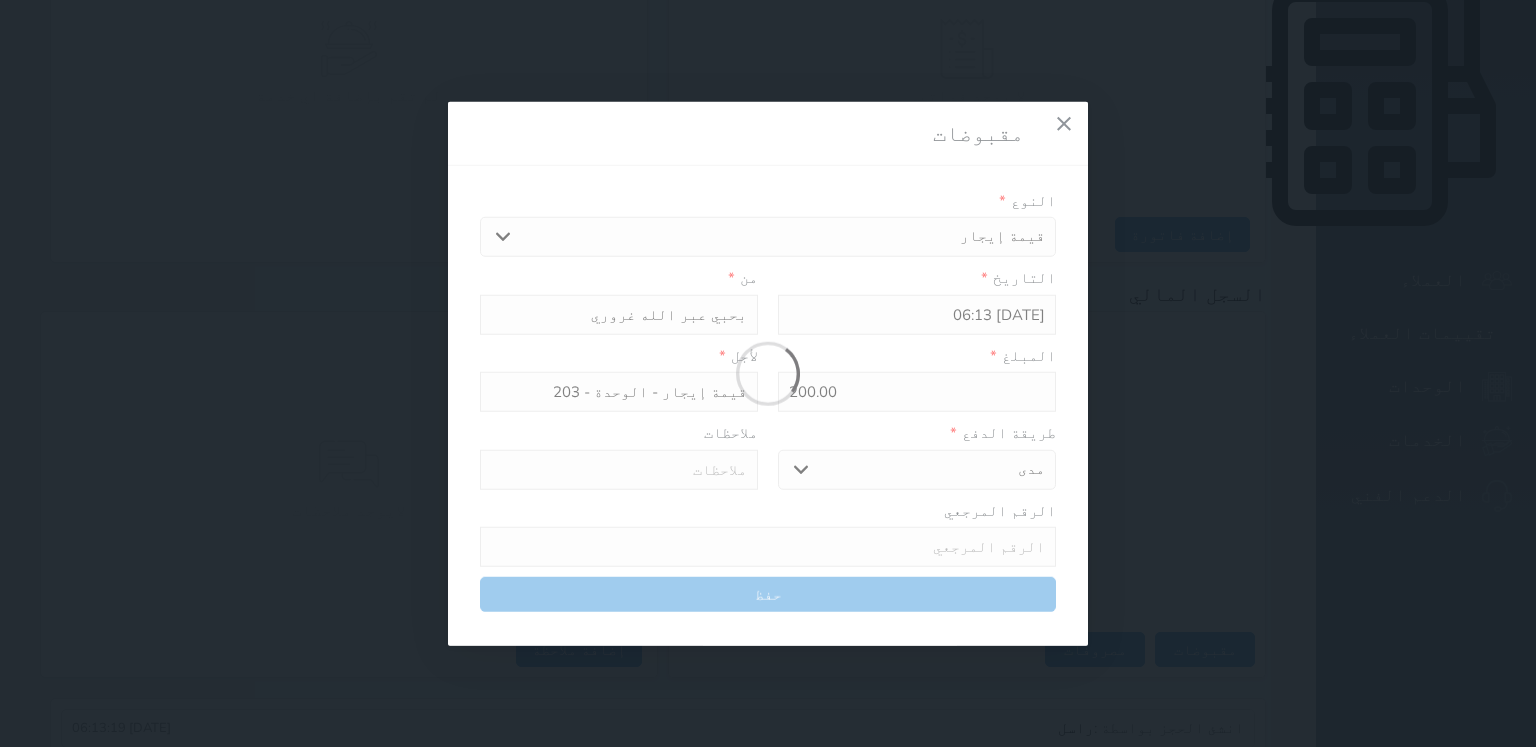type on "0" 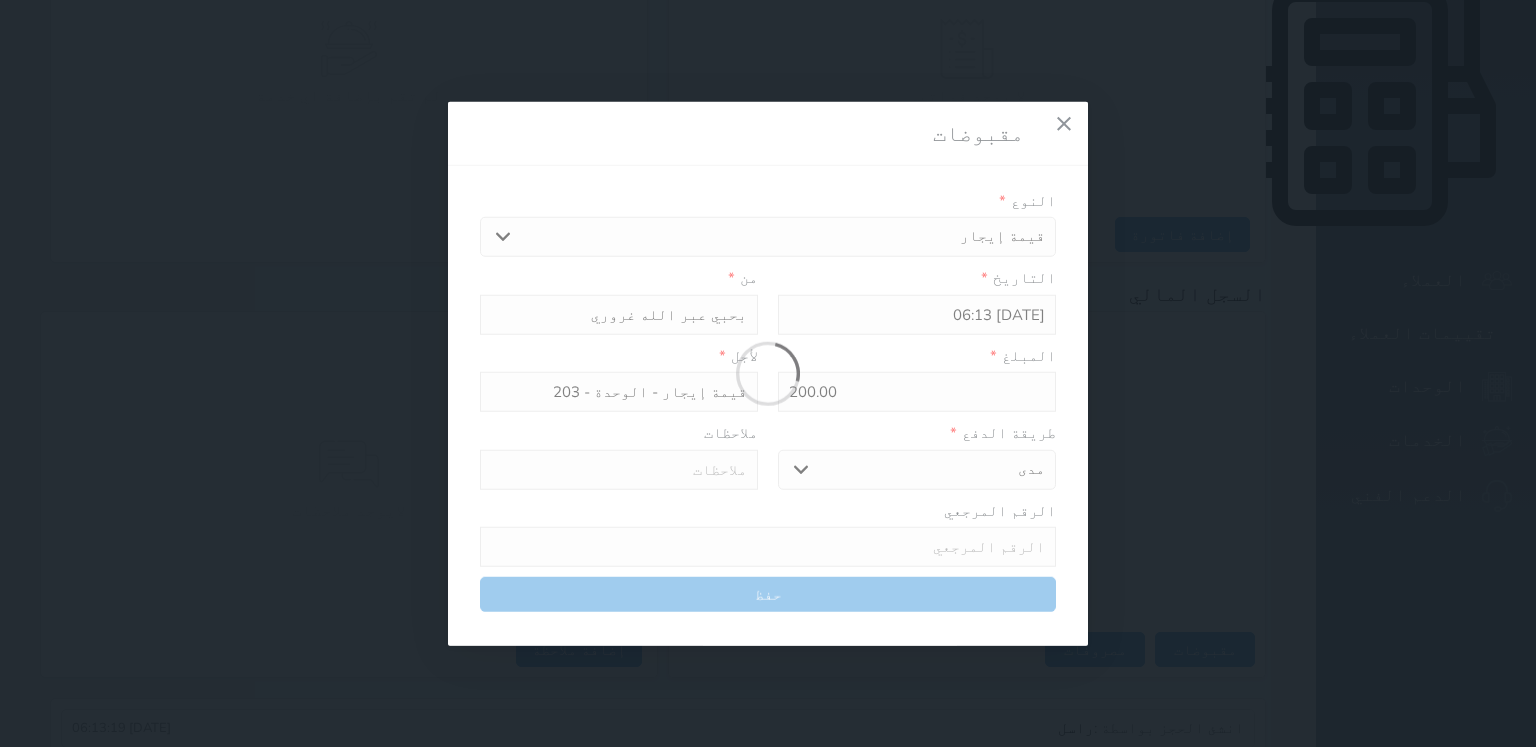 select 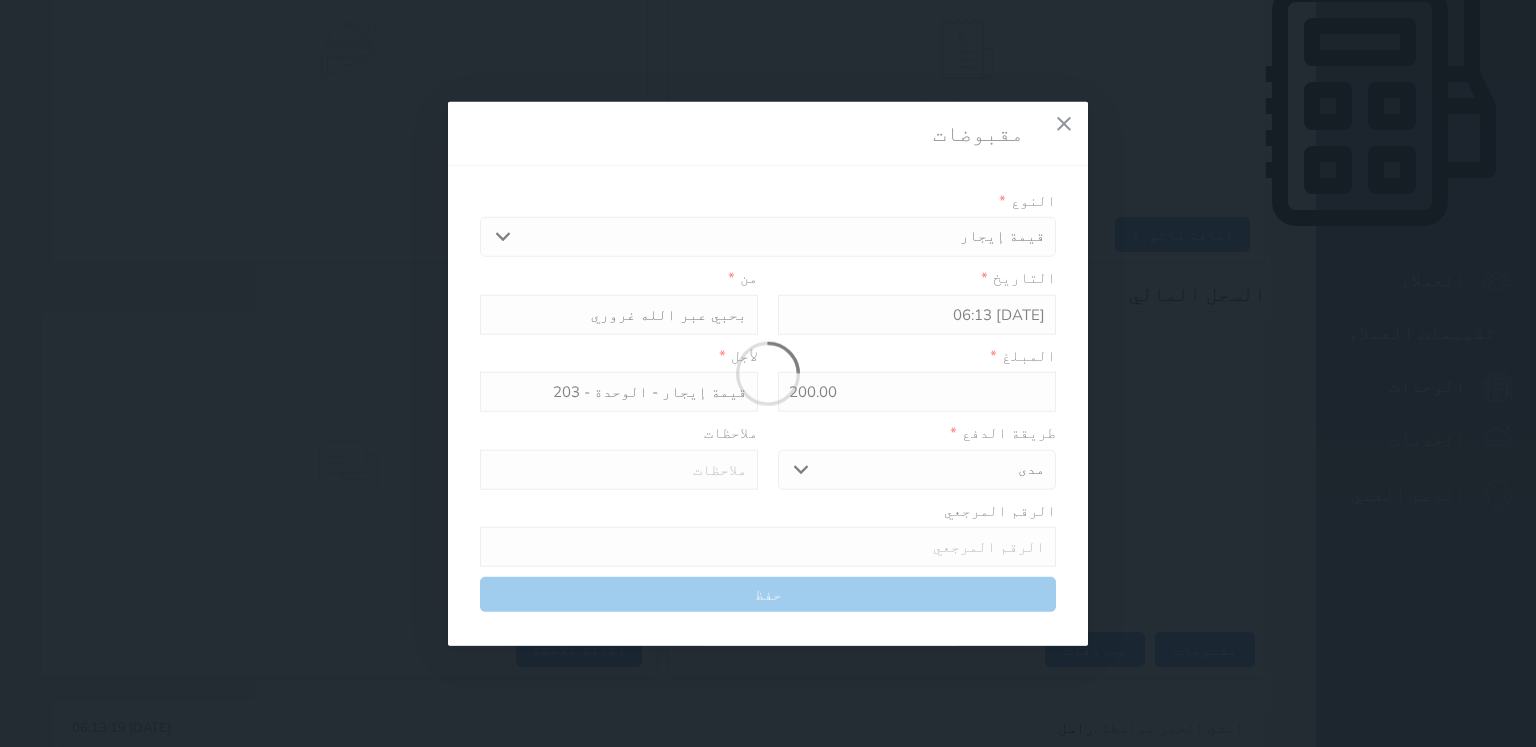 type on "0" 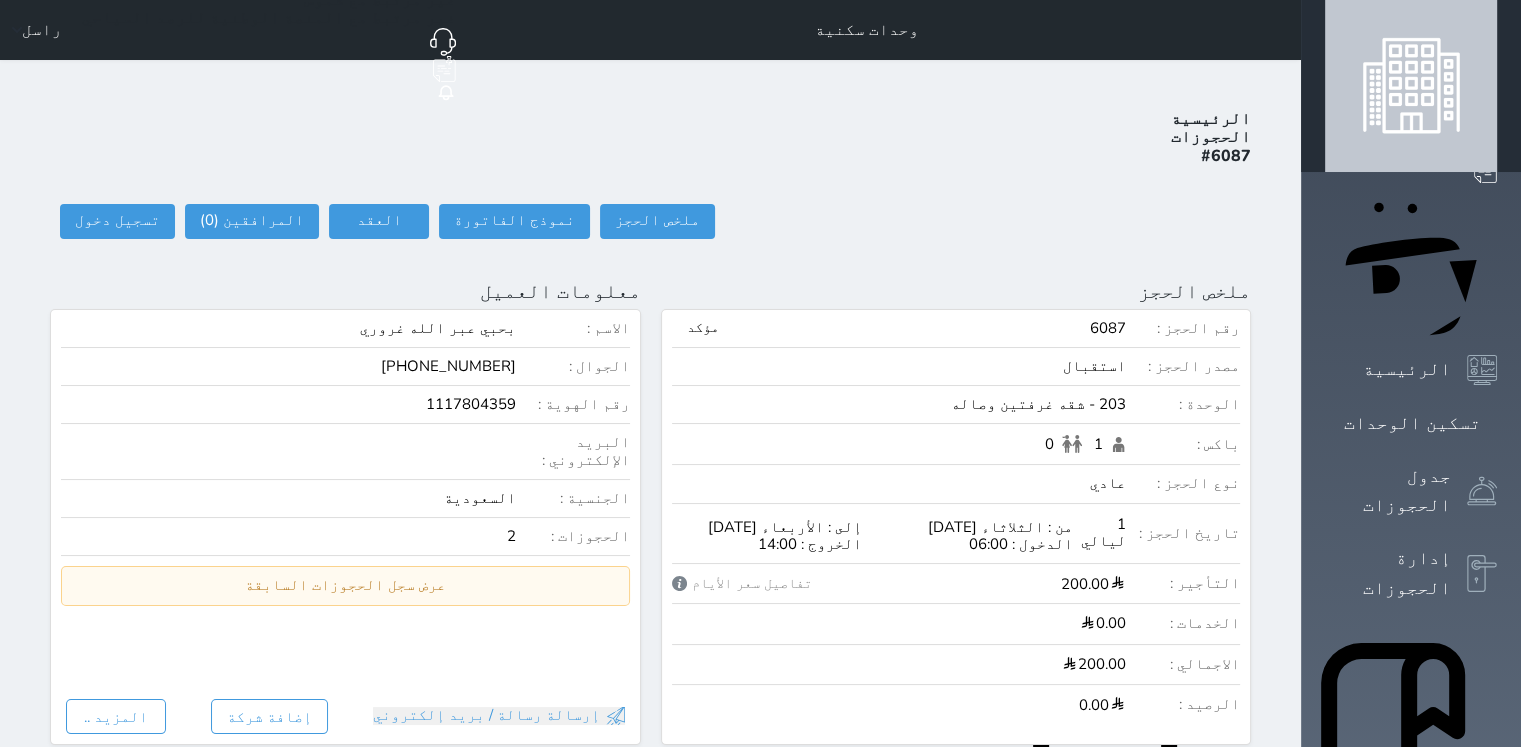 scroll, scrollTop: 0, scrollLeft: 0, axis: both 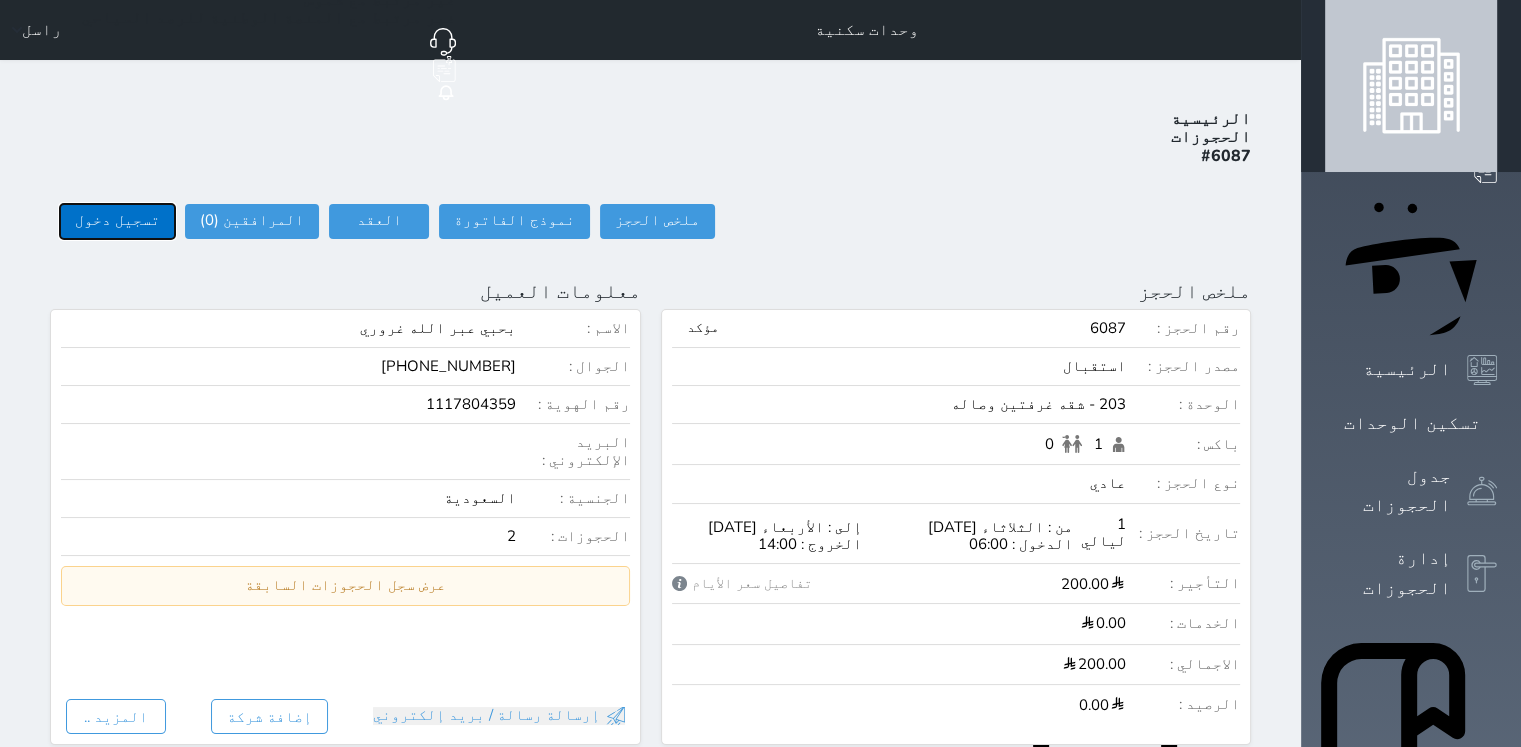 click on "تسجيل دخول" at bounding box center [117, 221] 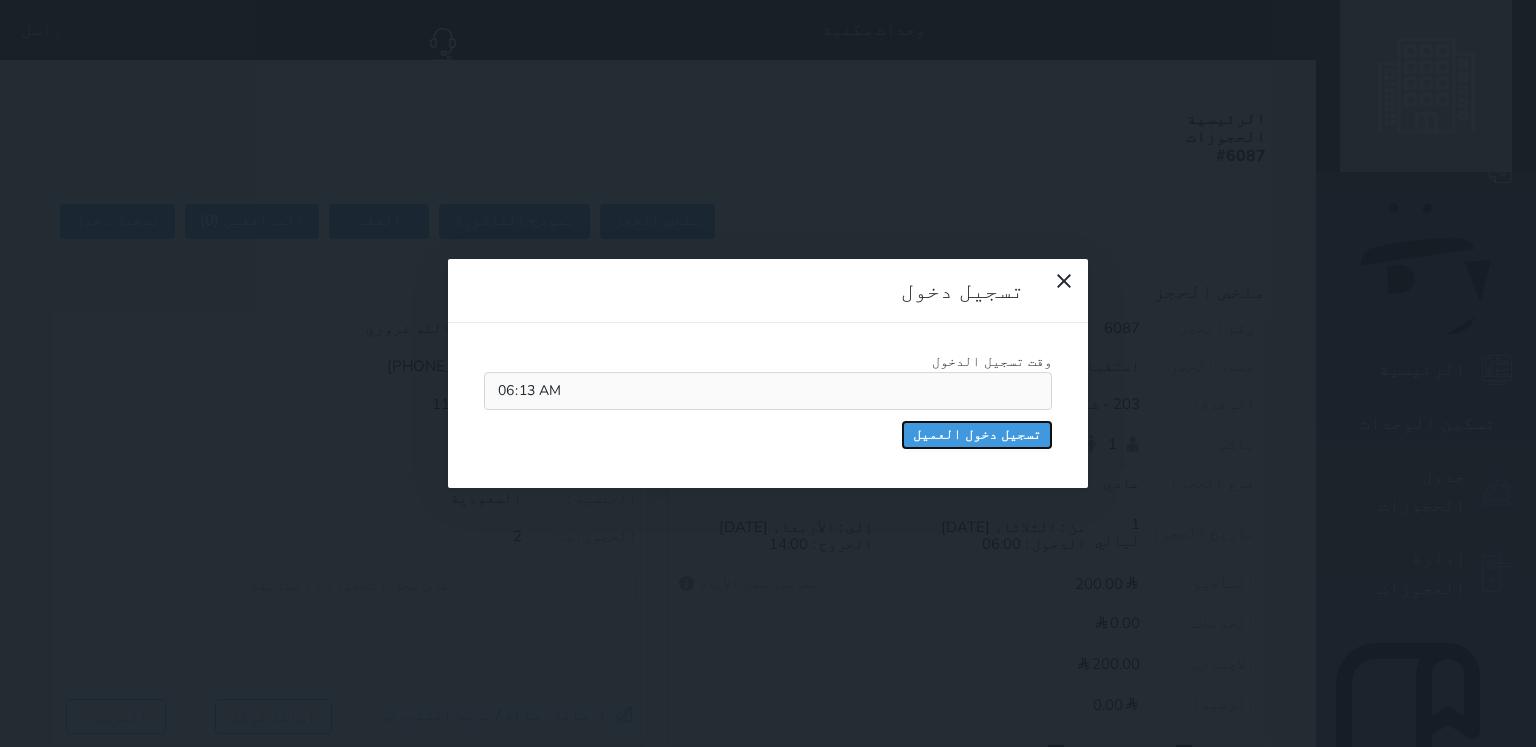 click on "تسجيل دخول العميل" at bounding box center (977, 435) 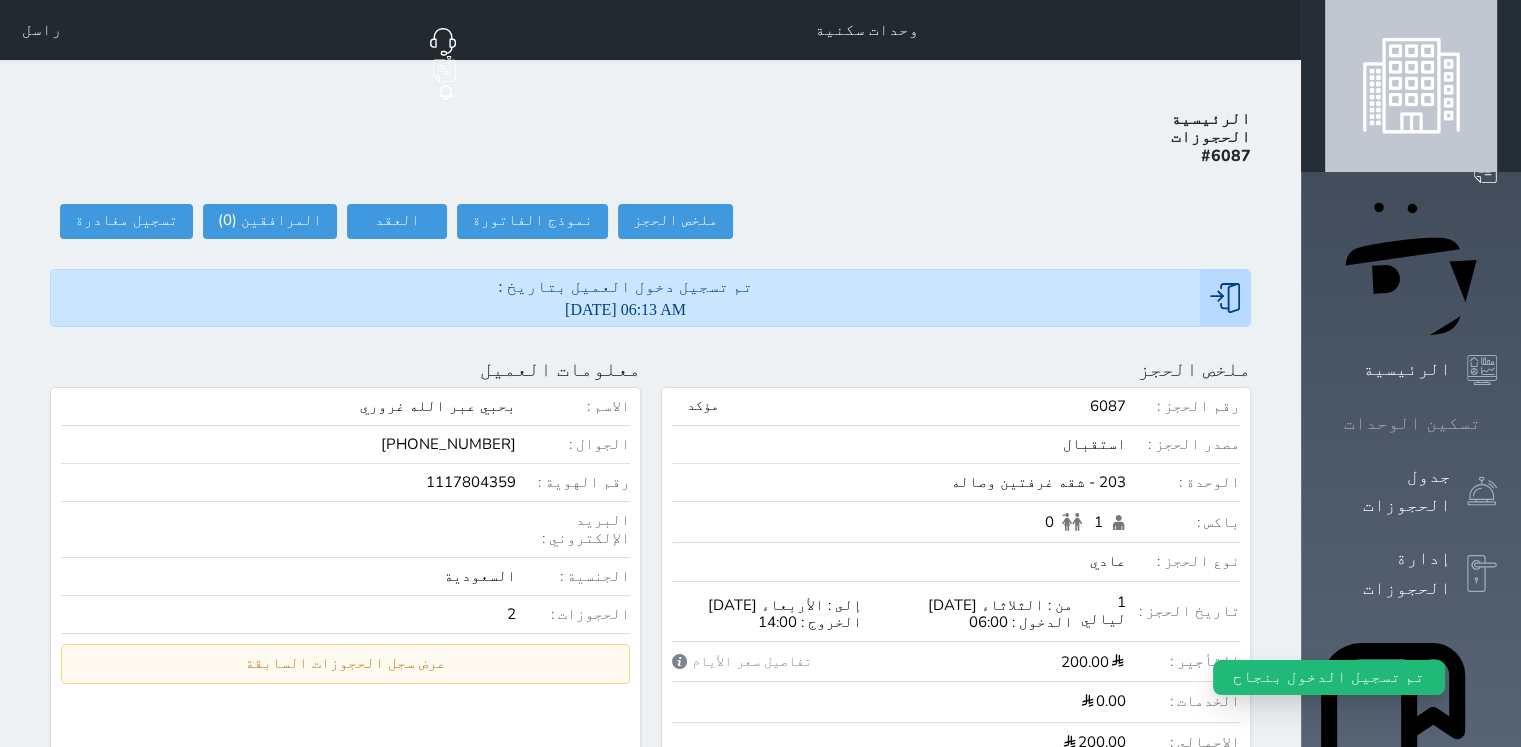 click 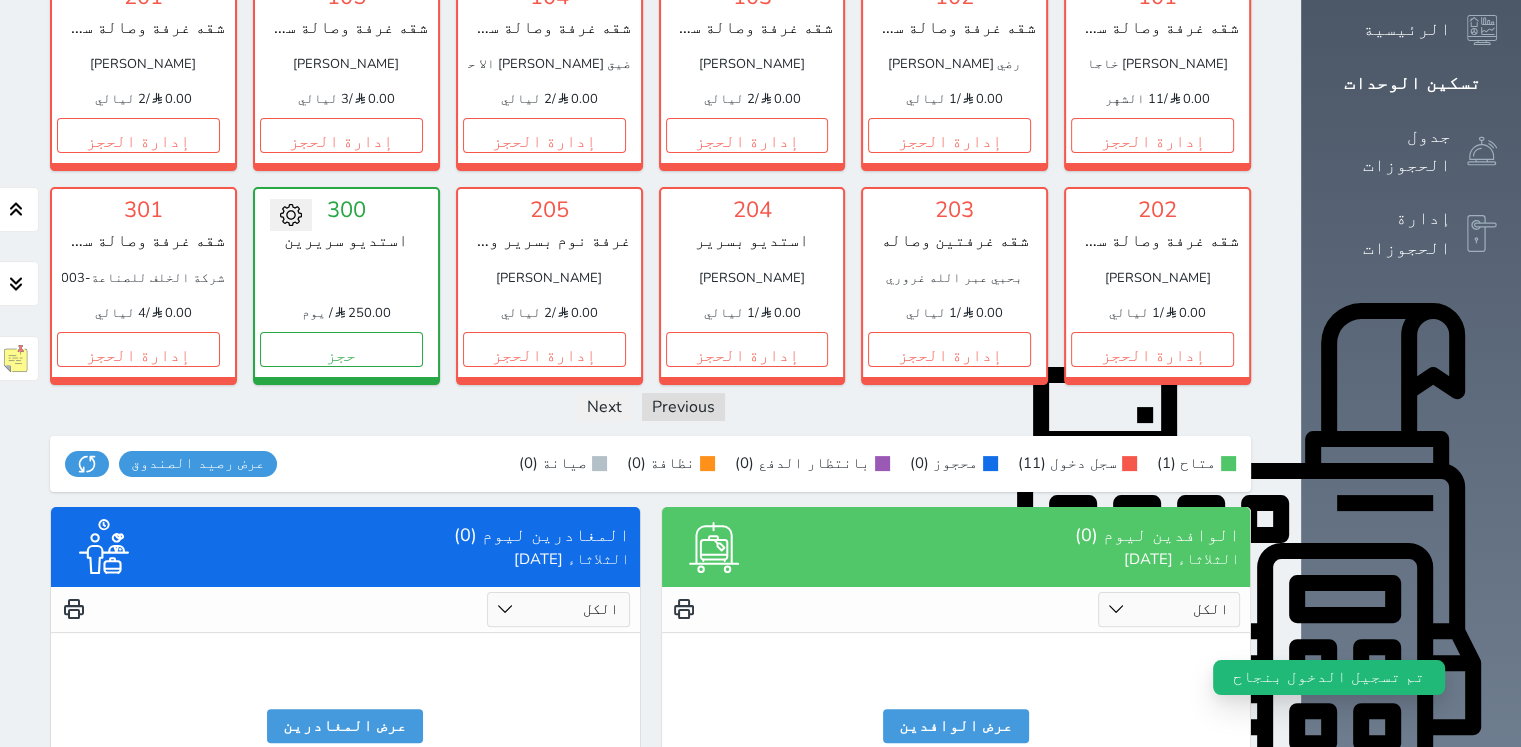 scroll, scrollTop: 381, scrollLeft: 0, axis: vertical 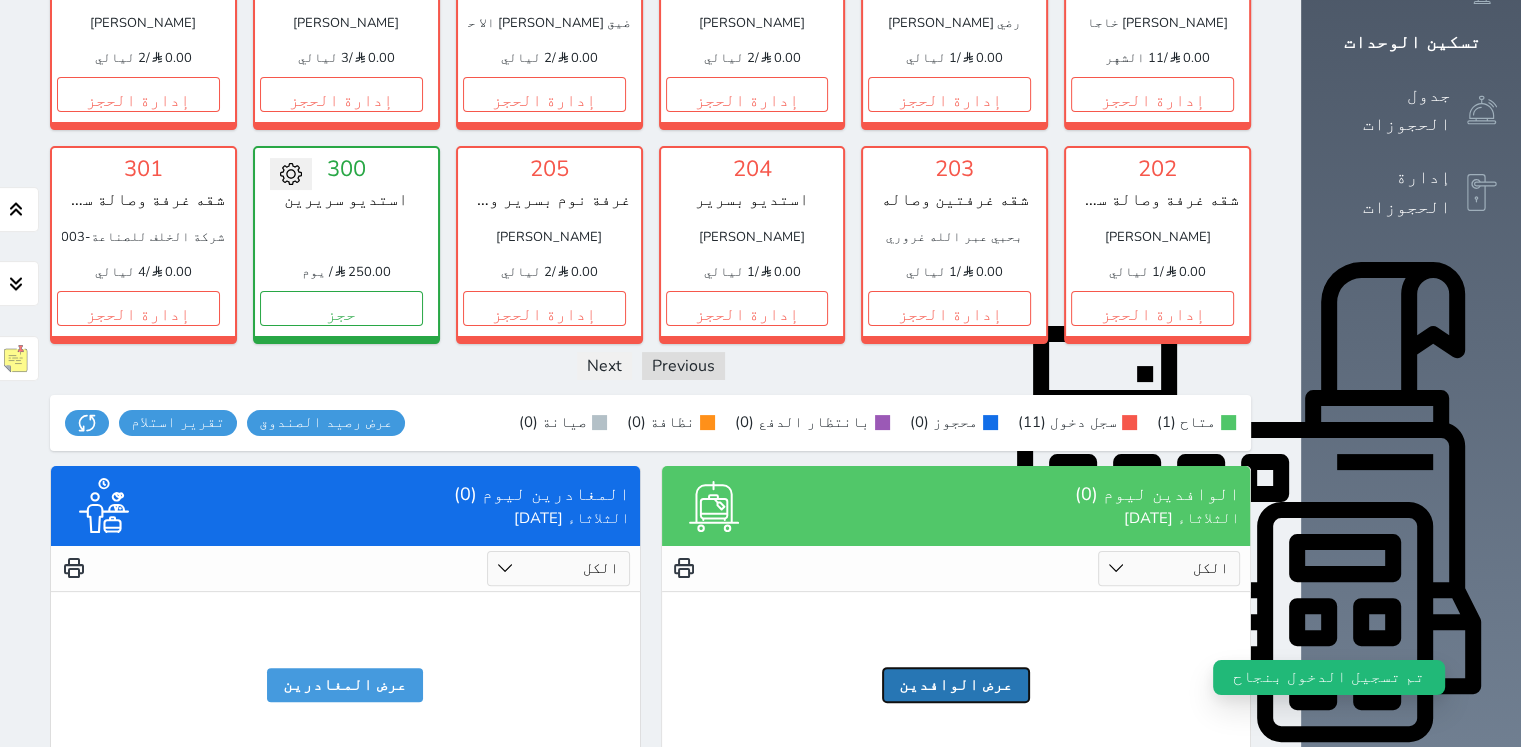 click on "عرض الوافدين" at bounding box center (956, 685) 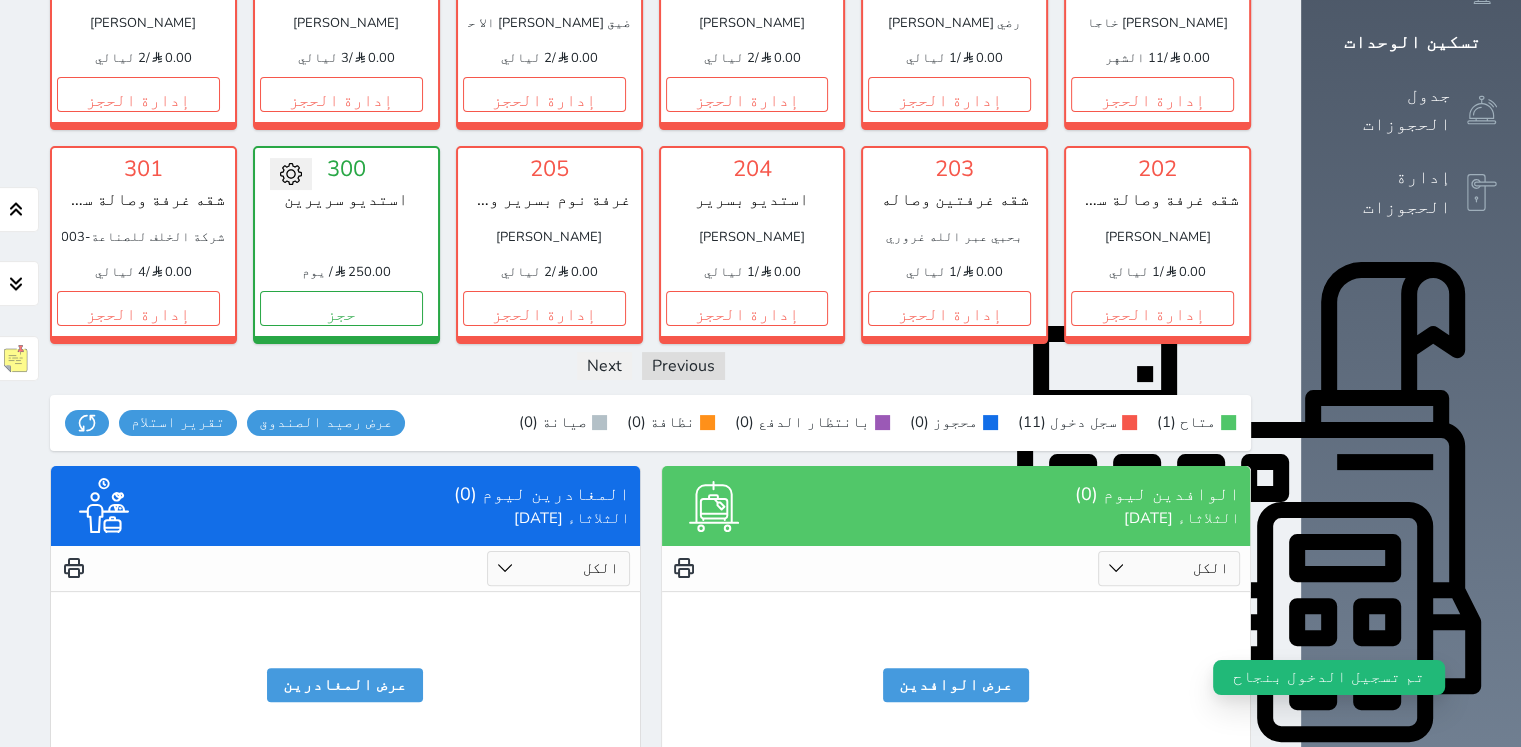 click 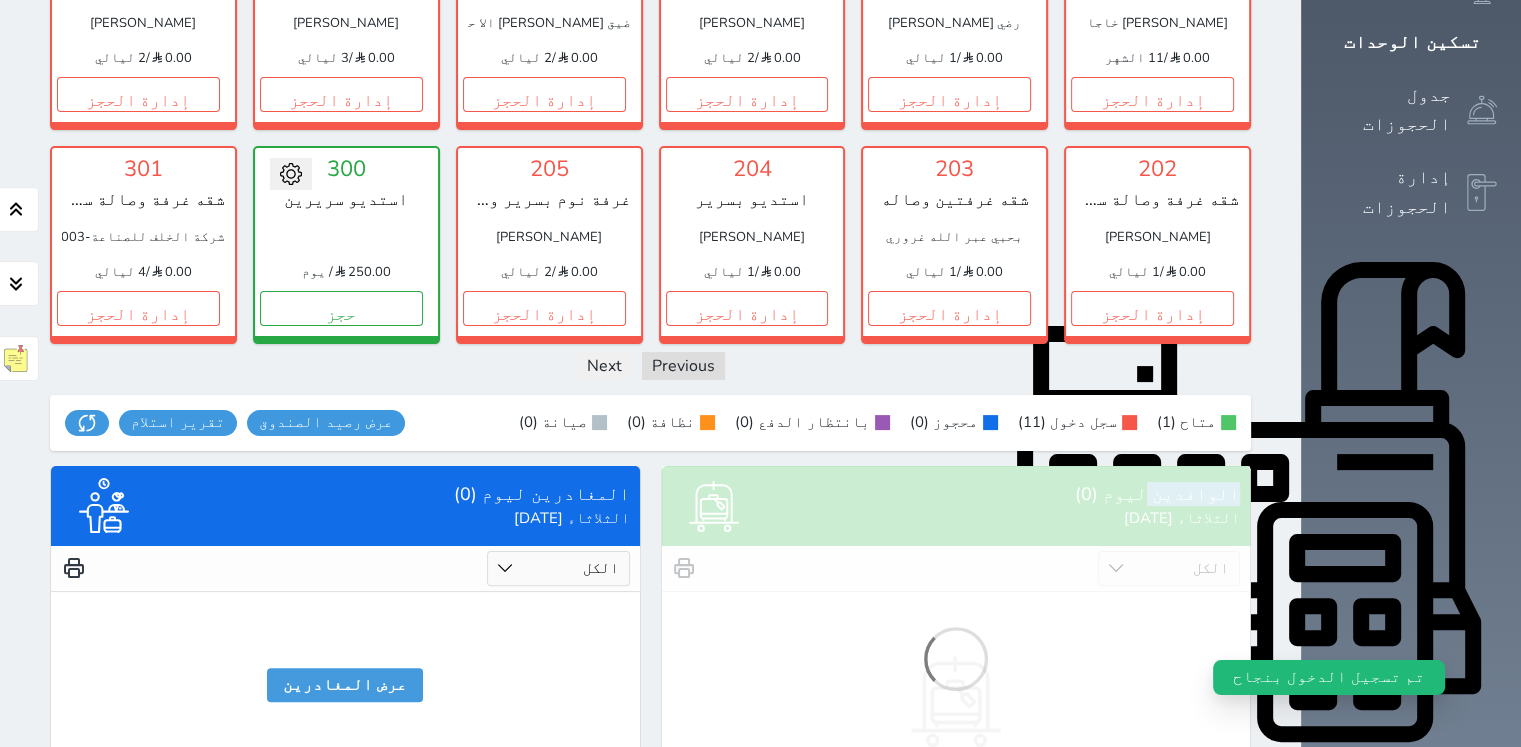 click 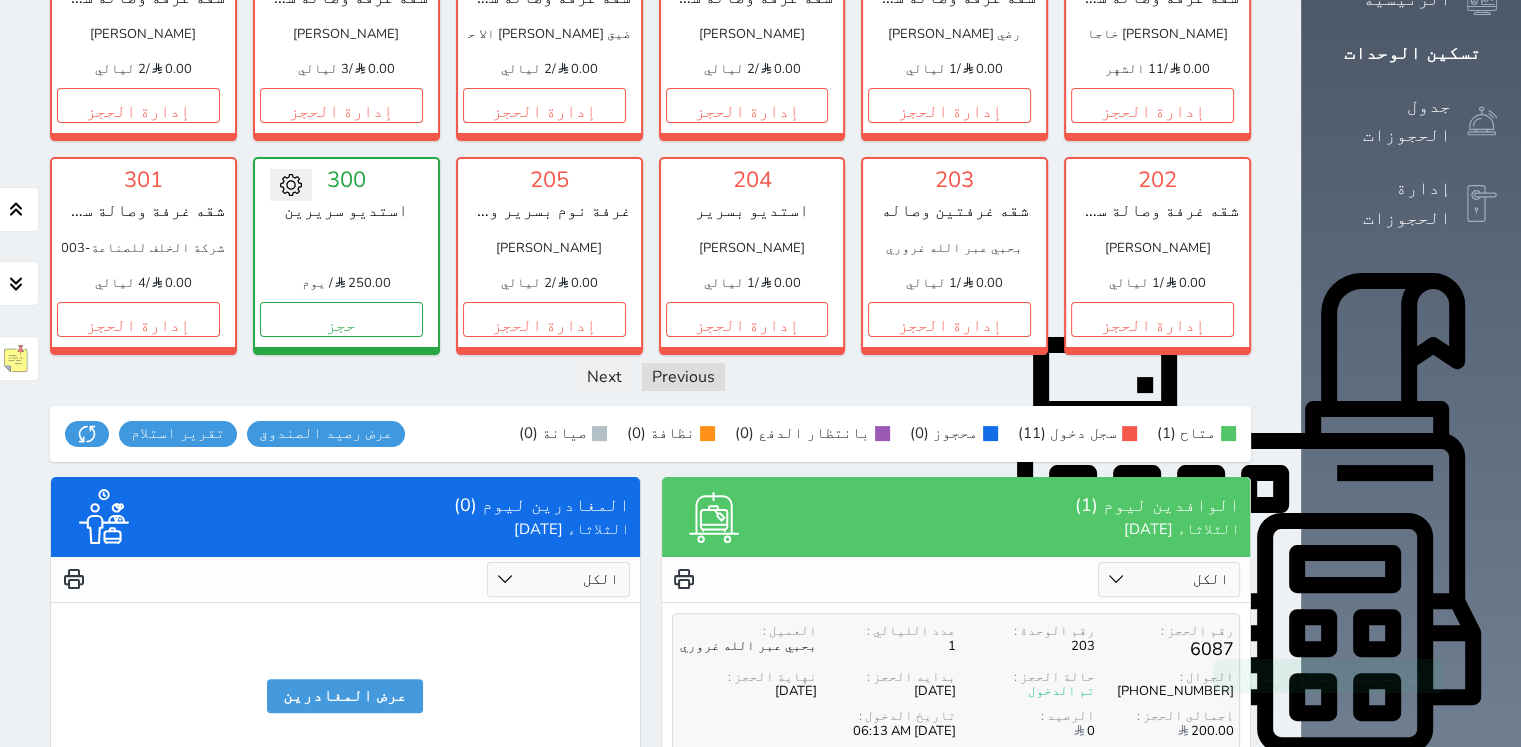 scroll, scrollTop: 381, scrollLeft: 0, axis: vertical 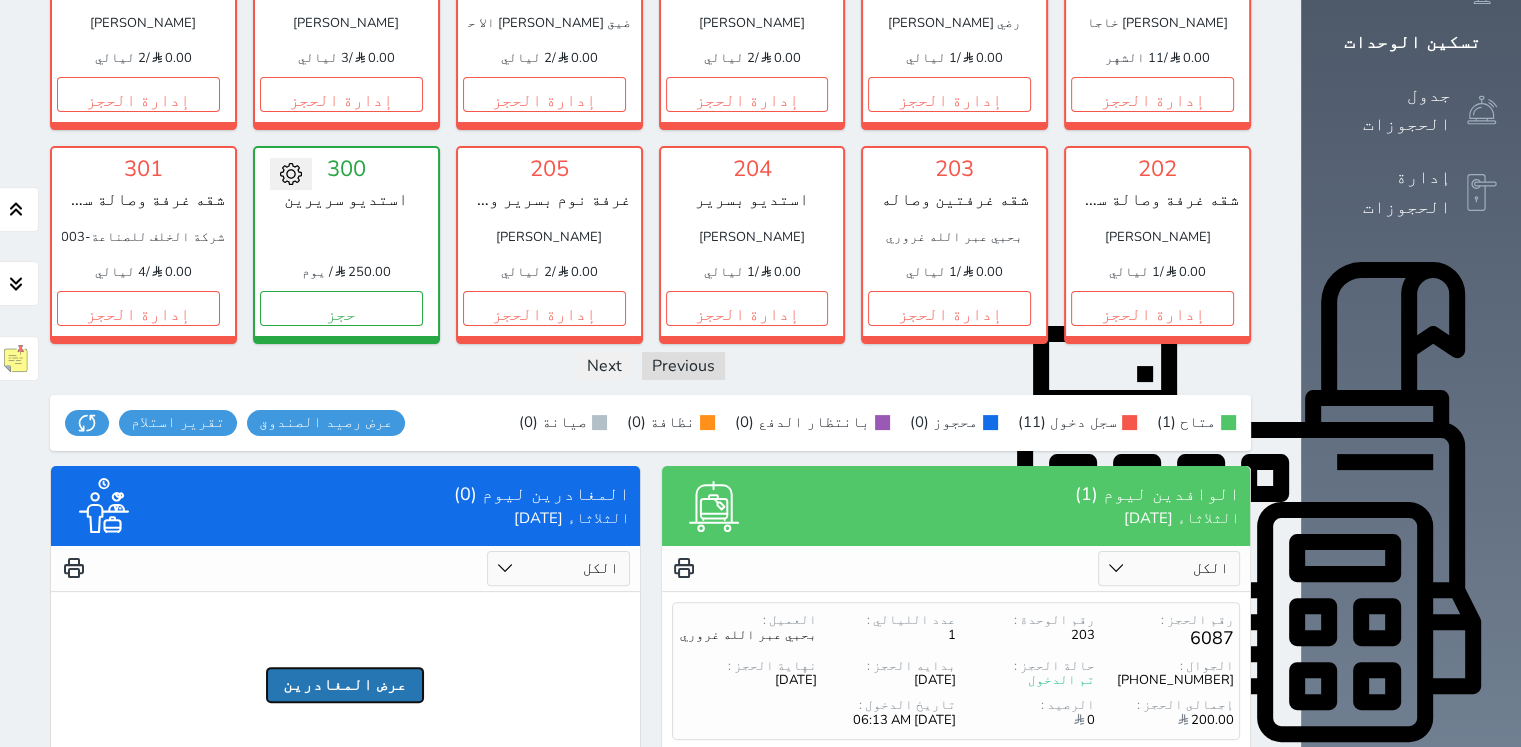 click on "عرض المغادرين" at bounding box center [345, 685] 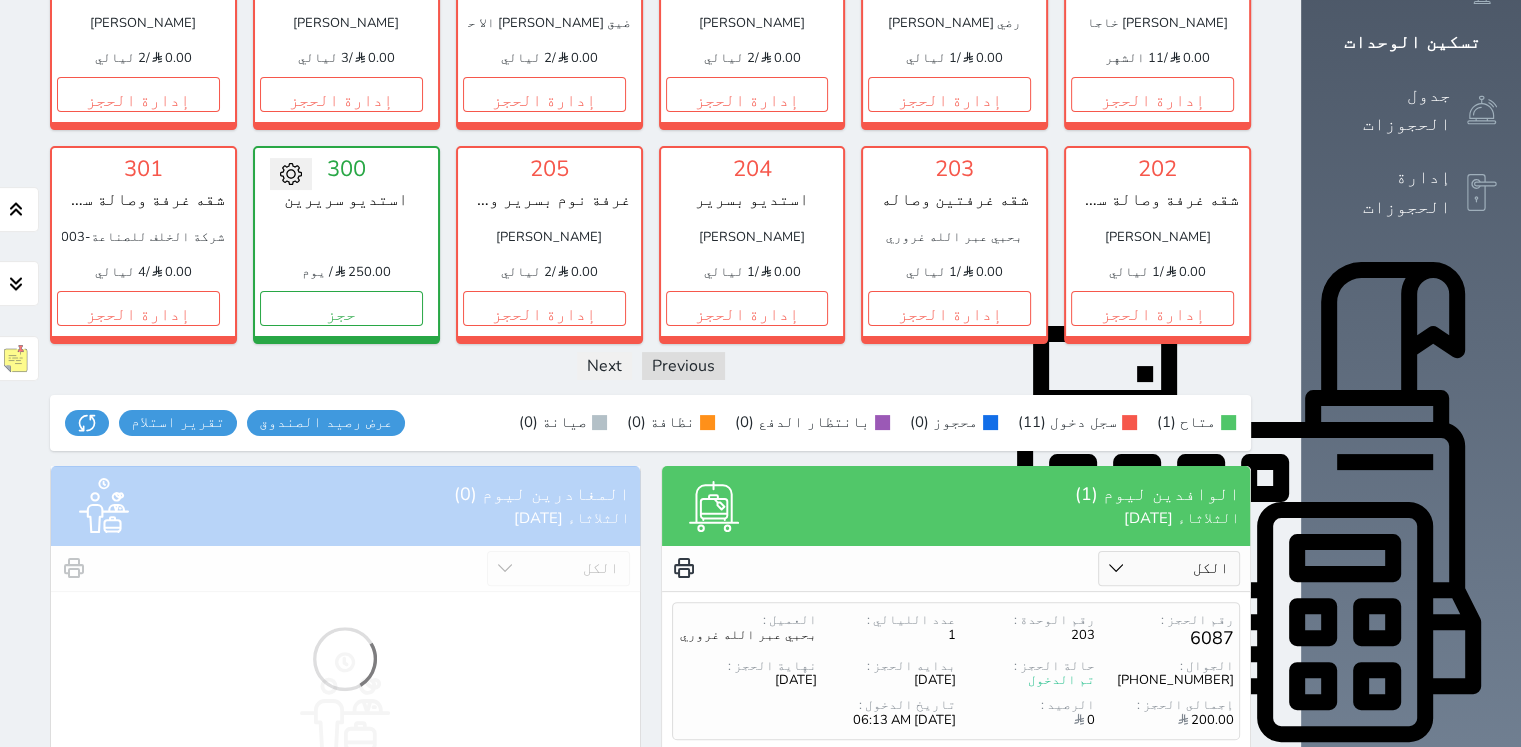 click at bounding box center [345, 659] 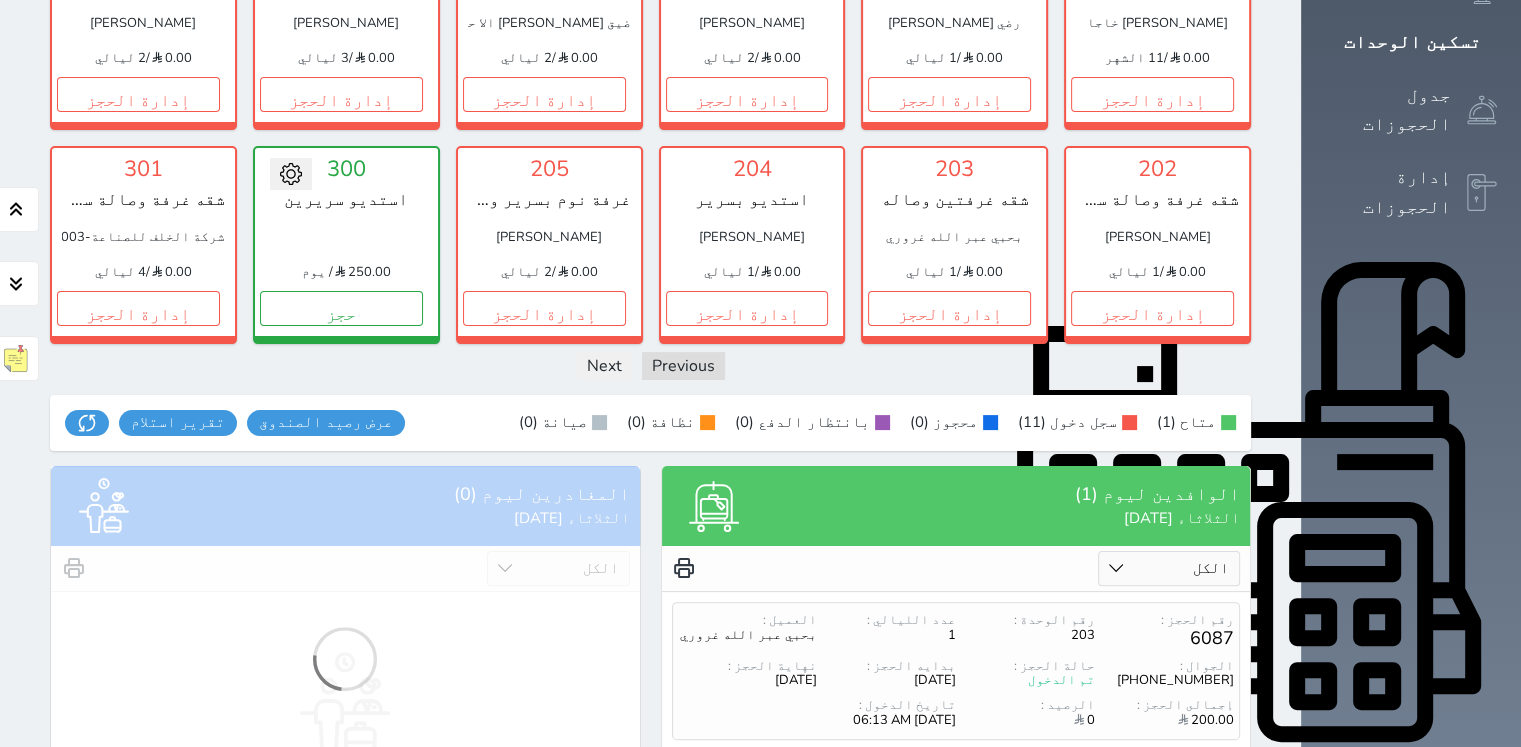 click at bounding box center (345, 659) 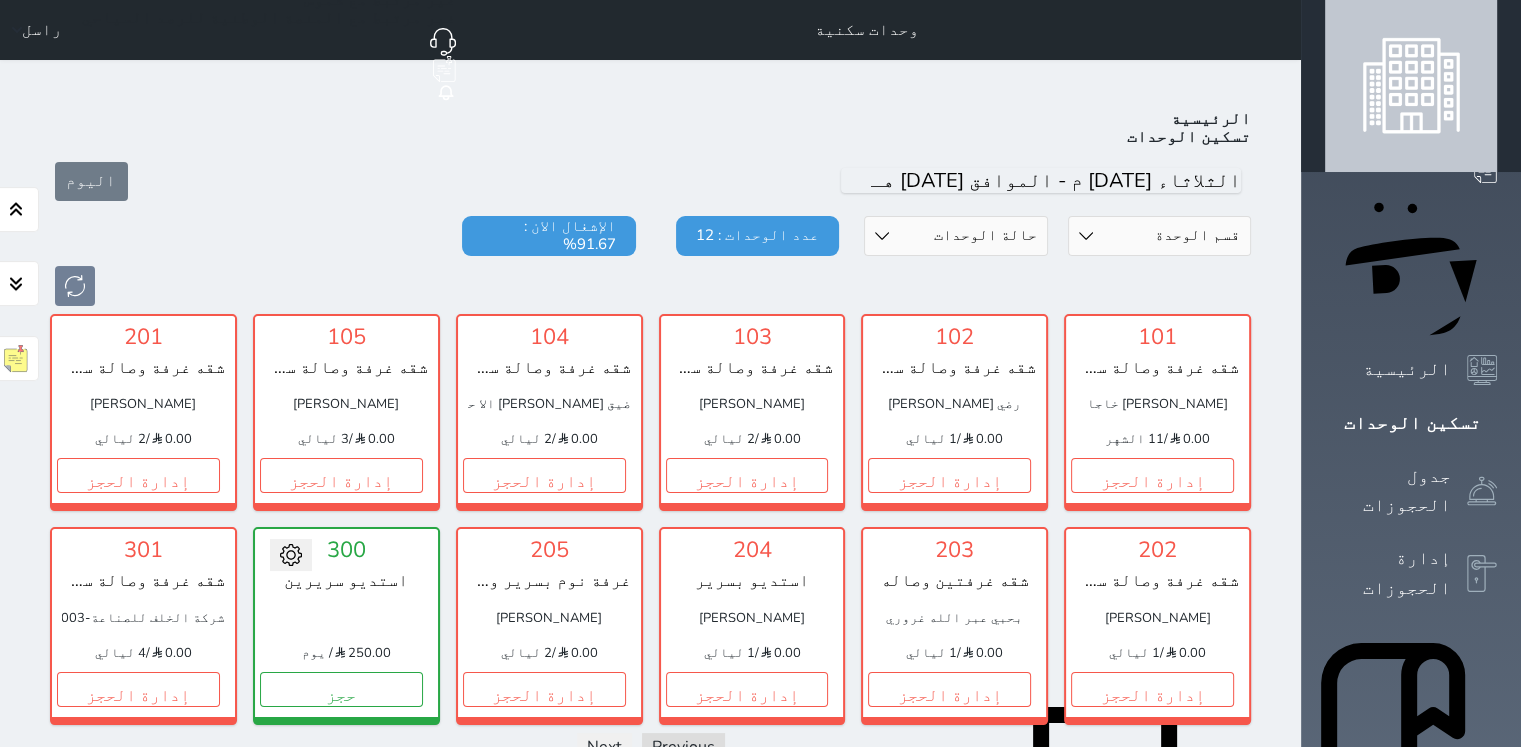 scroll, scrollTop: 0, scrollLeft: 0, axis: both 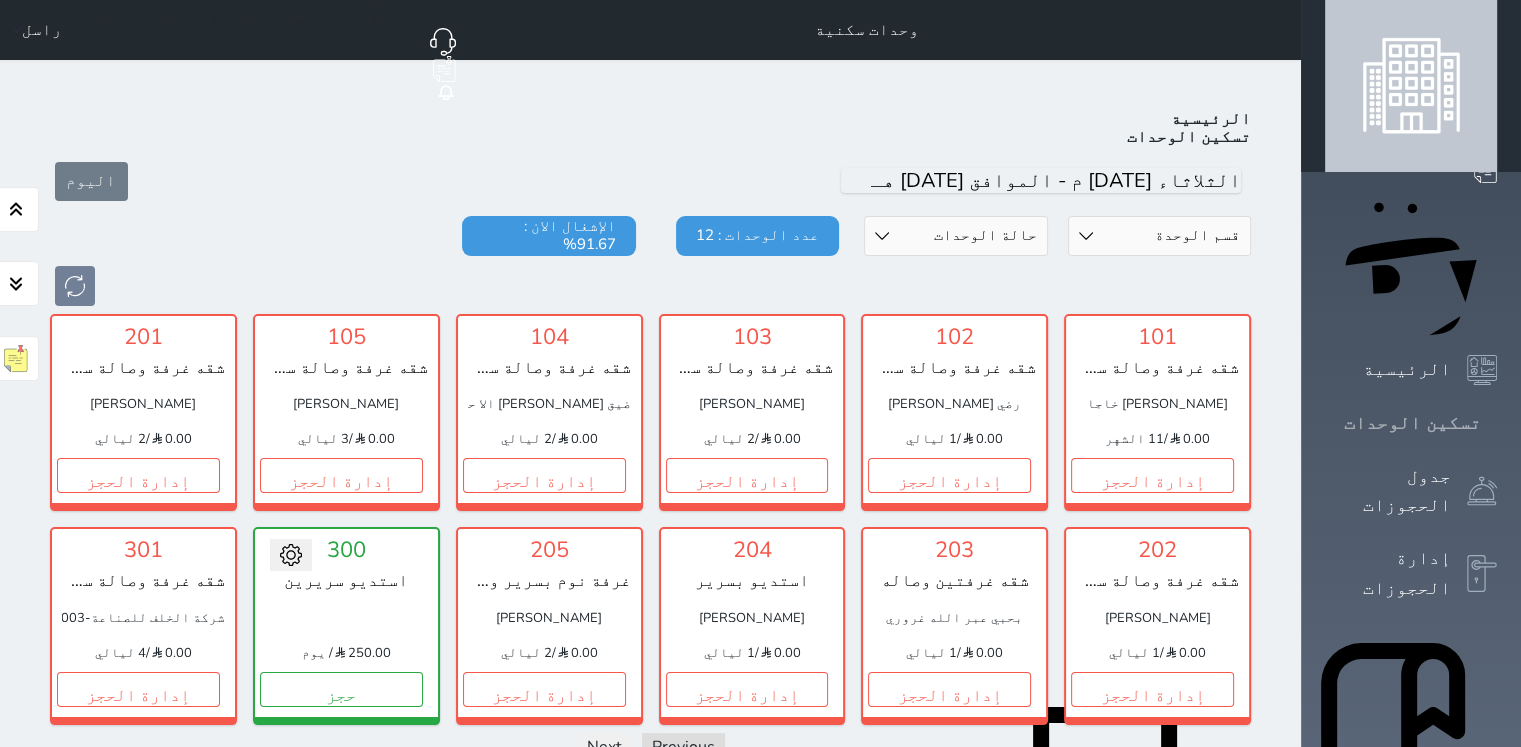 click 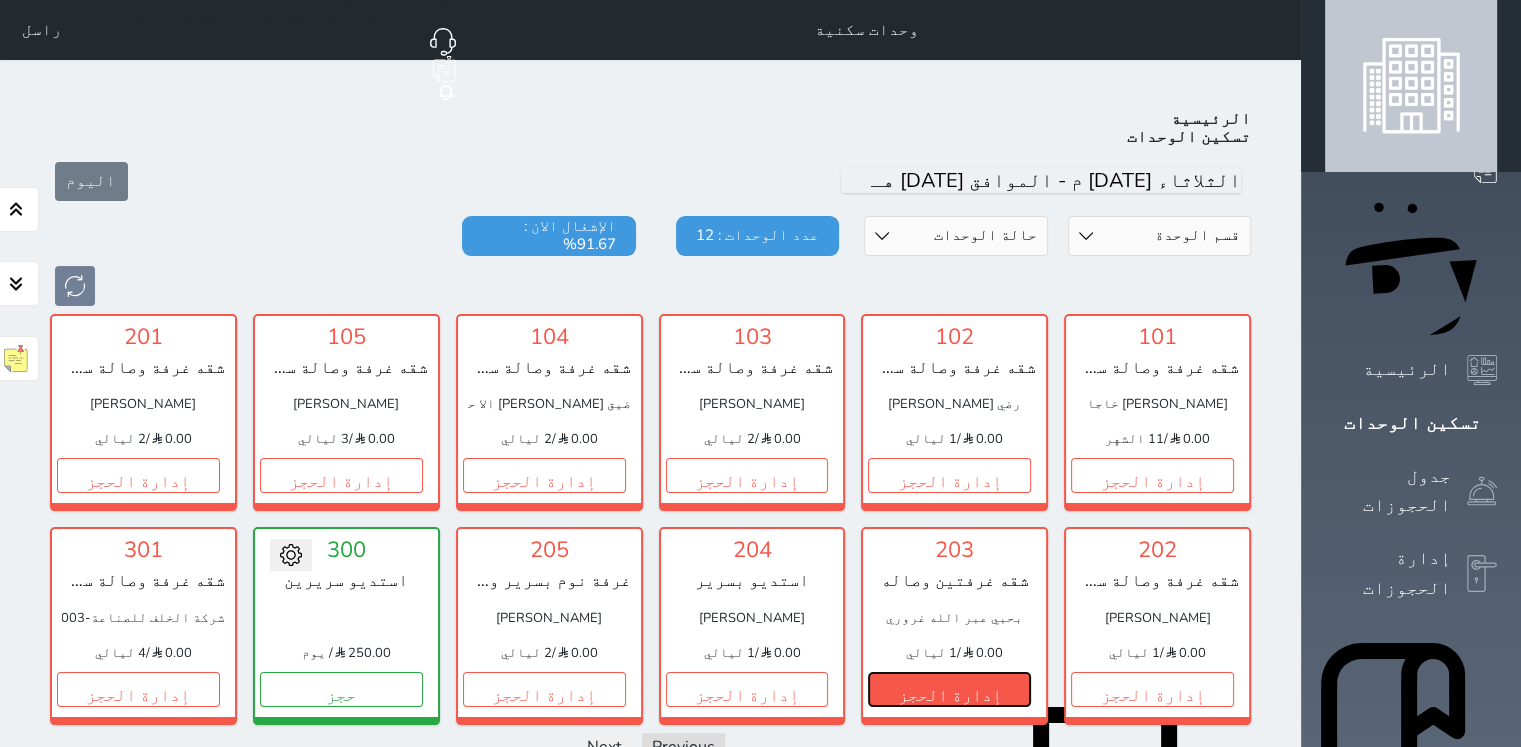 click on "إدارة الحجز" at bounding box center [949, 689] 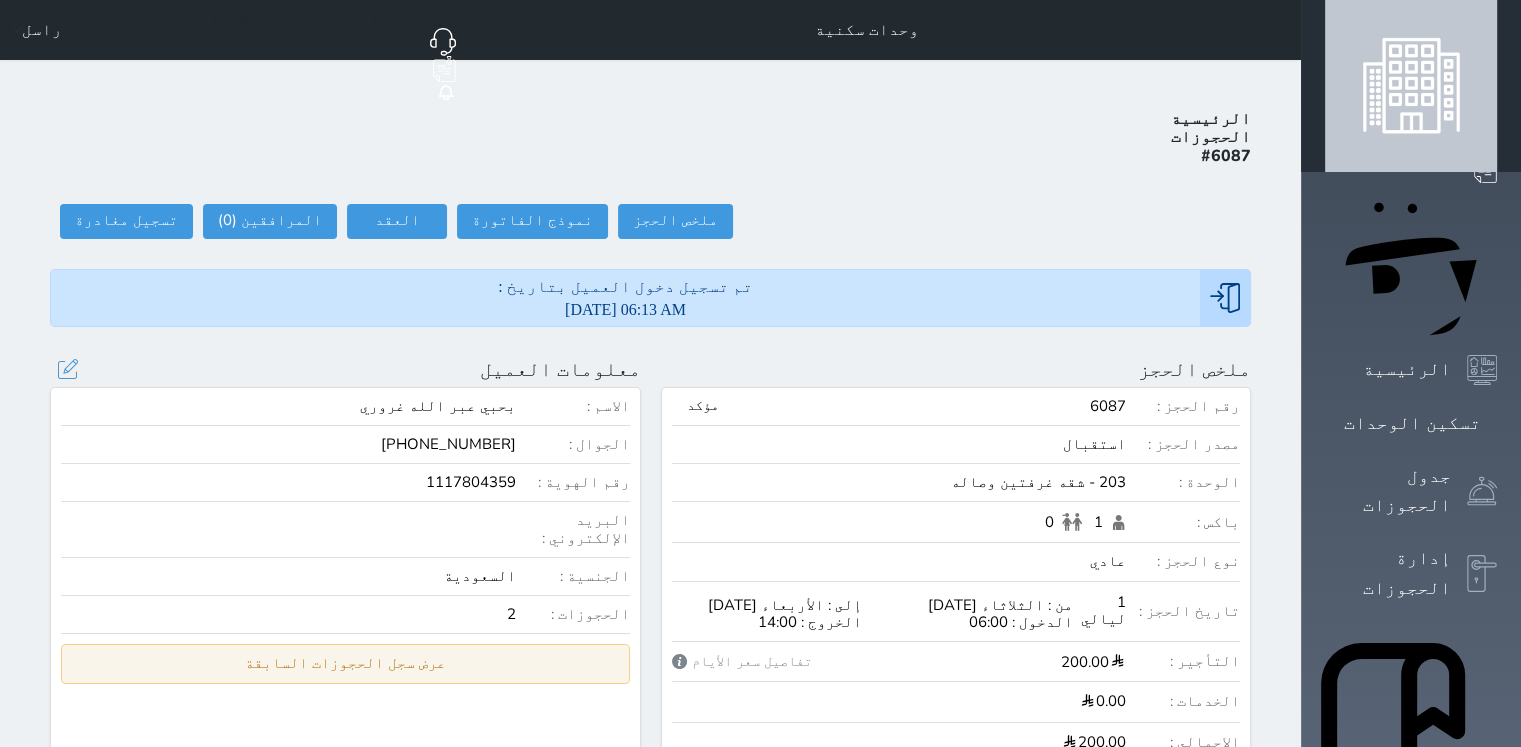 click on "عرض سجل الحجوزات السابقة" at bounding box center (345, 663) 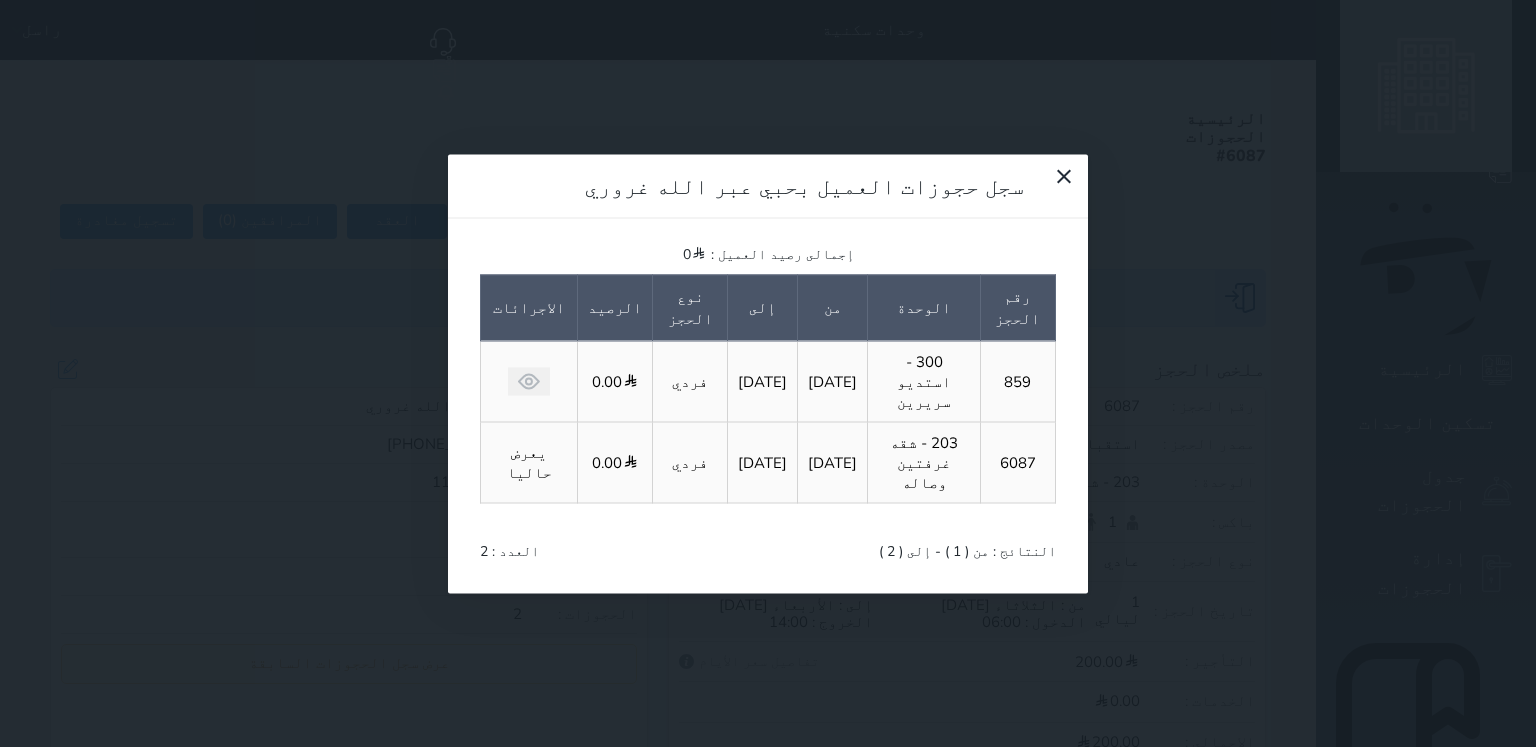 click on "سجل حجوزات العميل بحبي عبر الله غروري                   إجمالى رصيد العميل : 0      رقم الحجز   الوحدة   من   إلى   نوع الحجز   الرصيد   الاجرائات   859   300 - استديو سريرين   [DATE]   [DATE]   فردي   0.00    6087   203 - شقه غرفتين وصاله   [DATE]   [DATE]   فردي   0.00    يعرض حاليا       النتائج  : من ( 1 ) - إلى  ( 2 )   العدد  : 2" at bounding box center (768, 373) 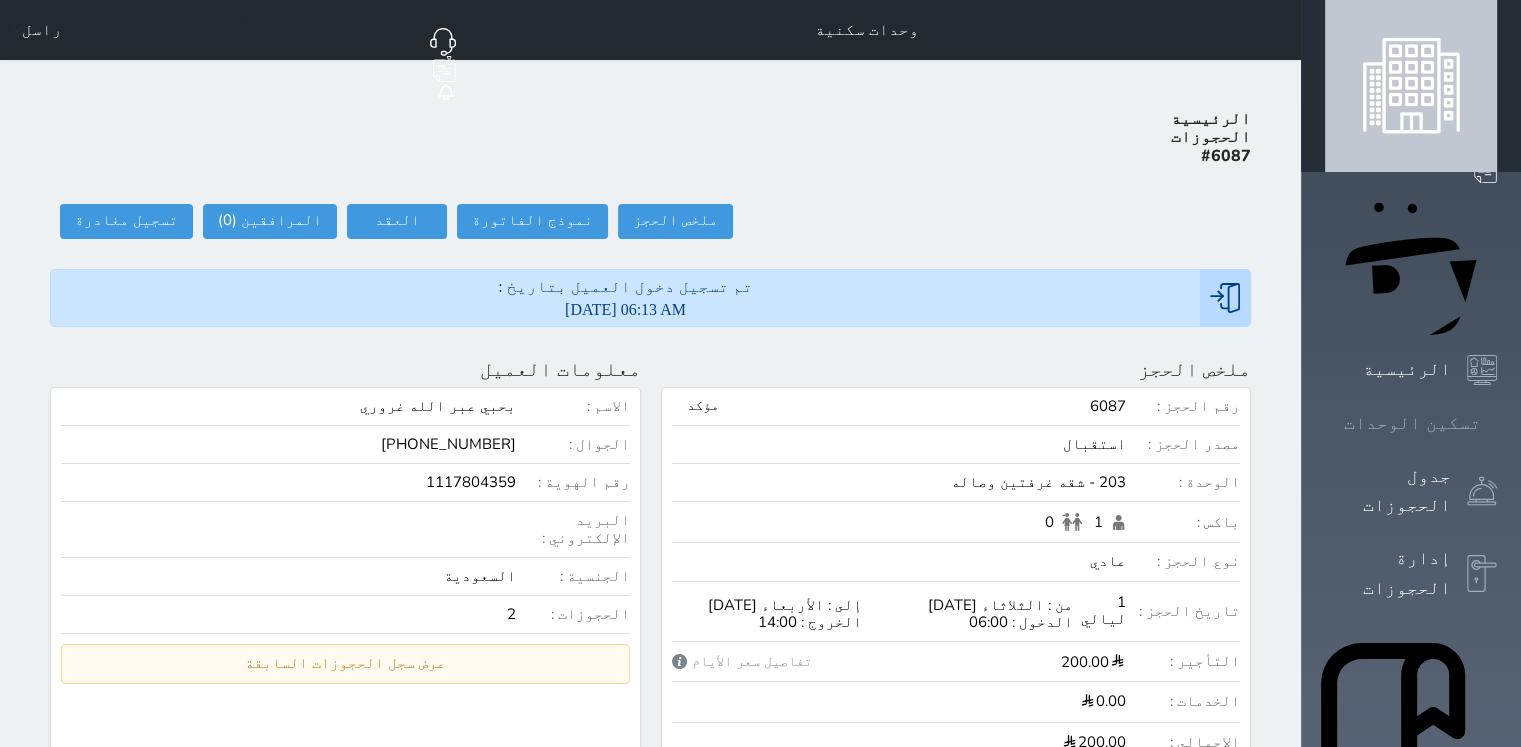 click at bounding box center [1497, 423] 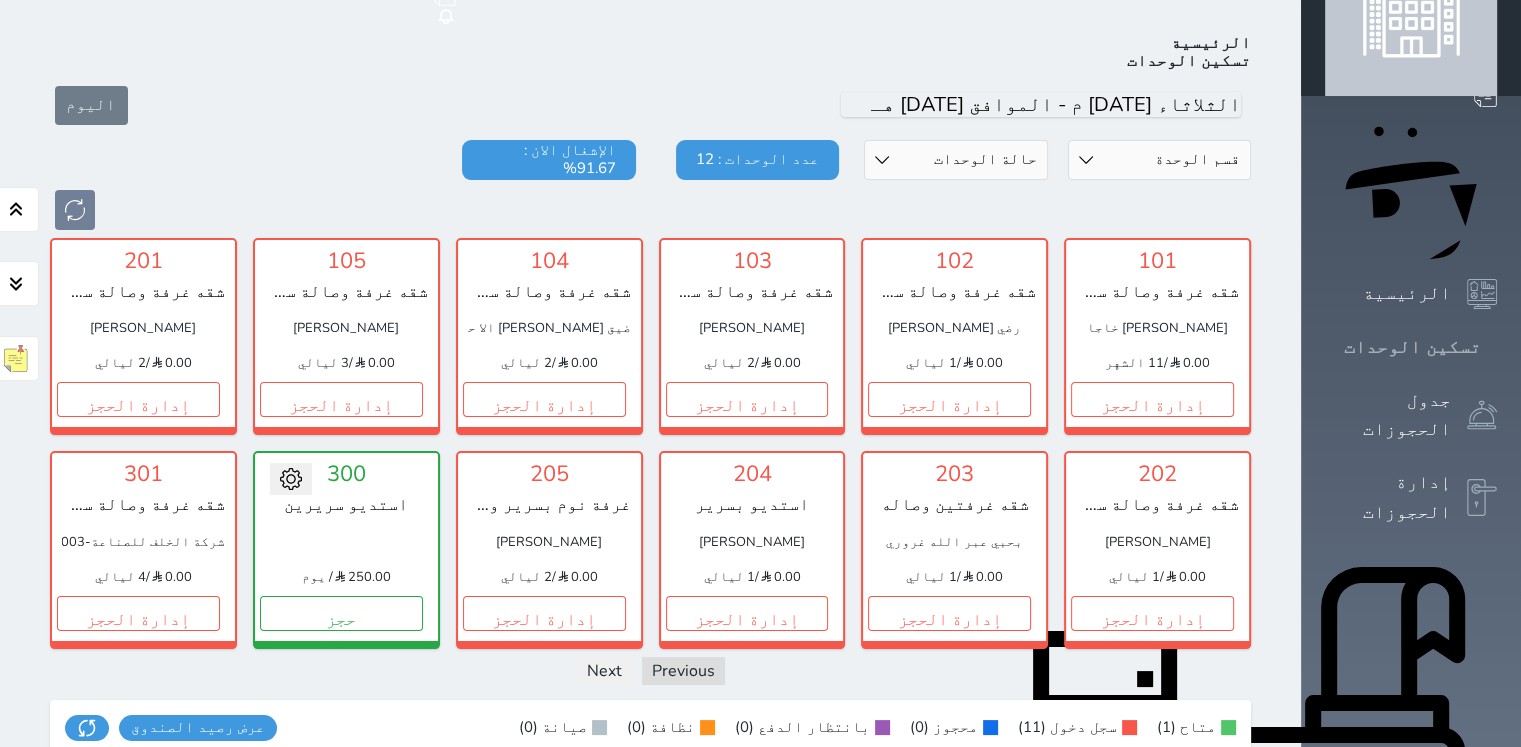 scroll, scrollTop: 78, scrollLeft: 0, axis: vertical 